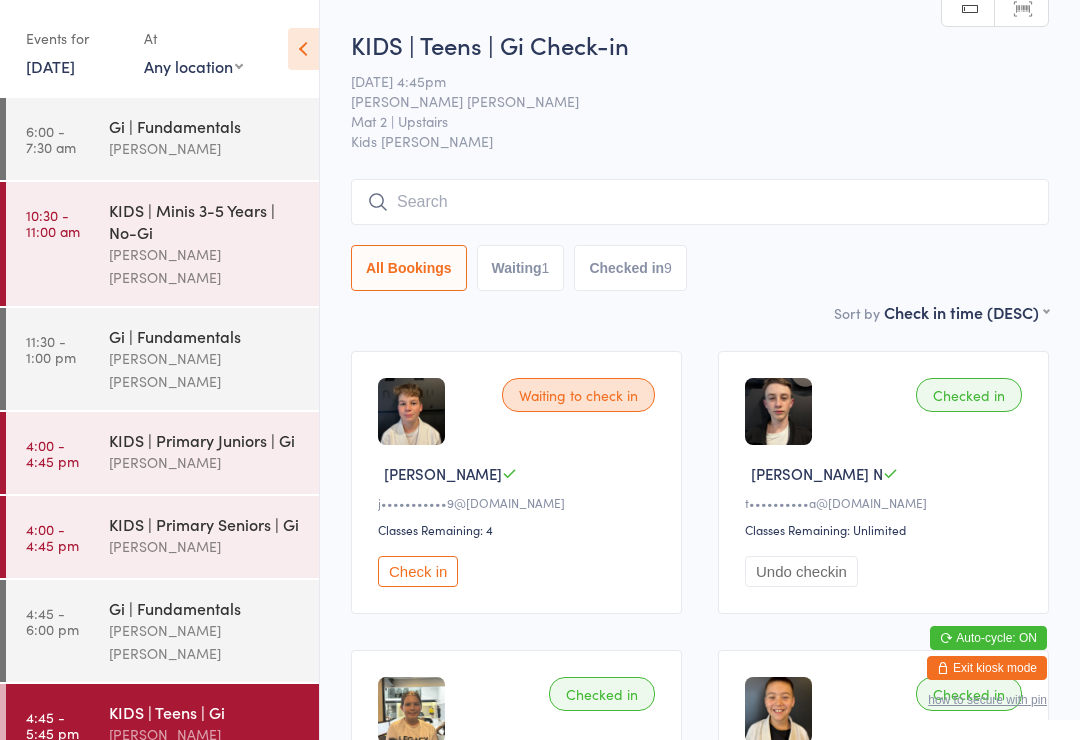 scroll, scrollTop: 181, scrollLeft: 0, axis: vertical 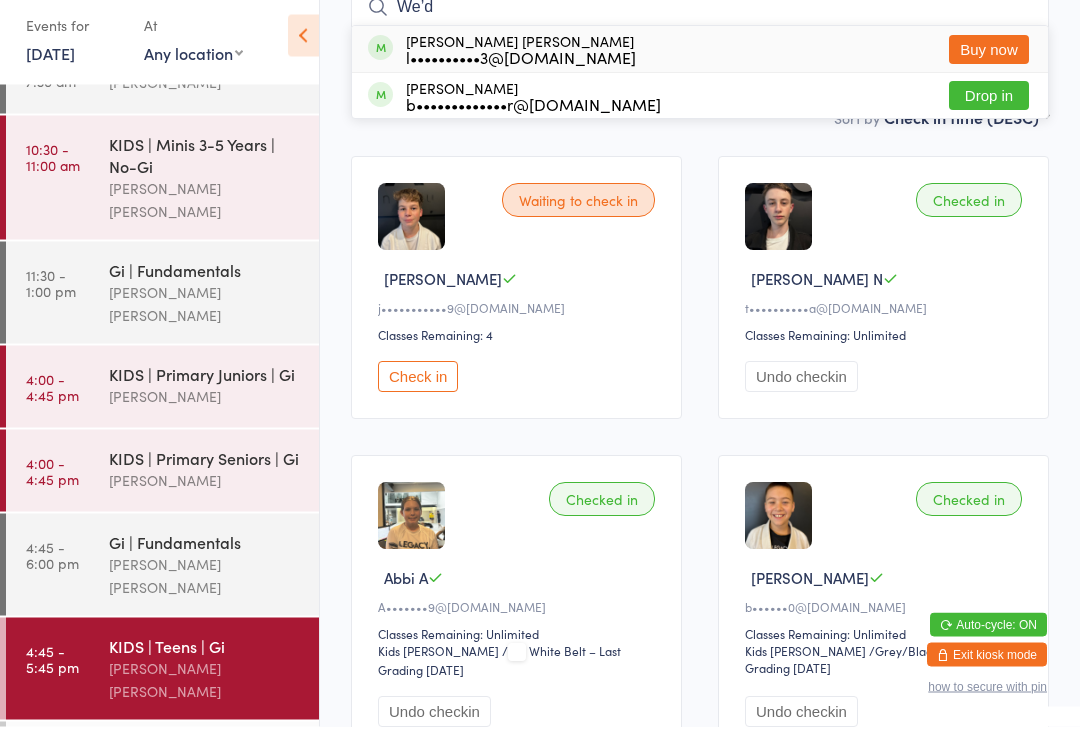 type on "We’d" 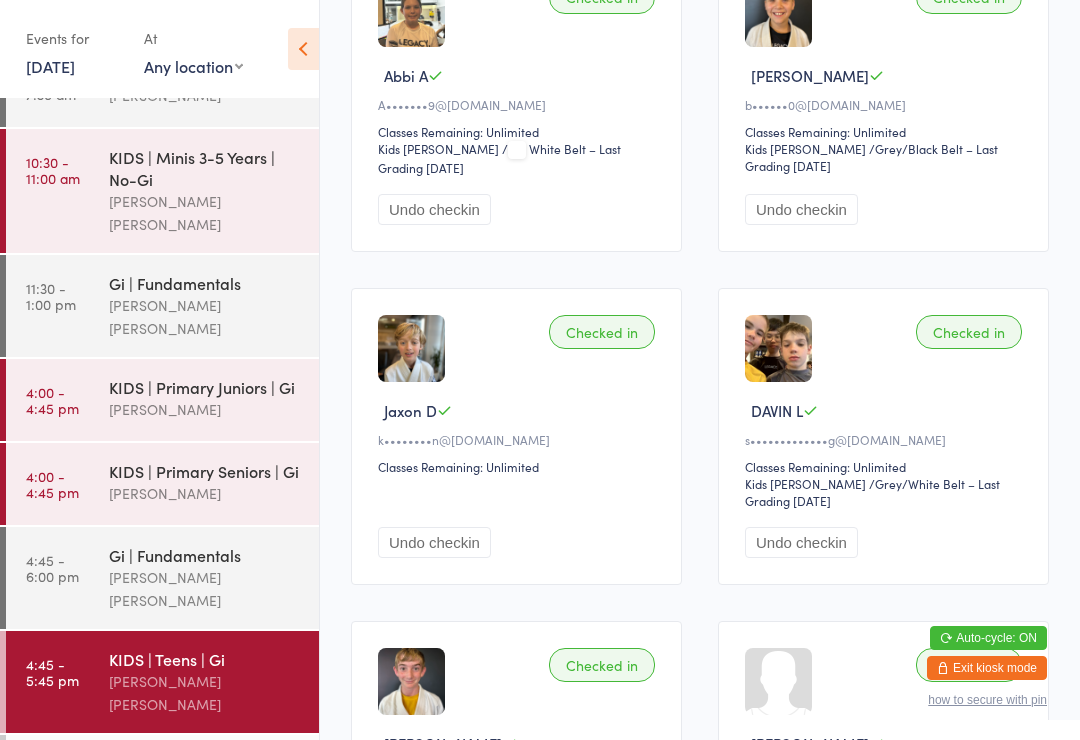 scroll, scrollTop: 714, scrollLeft: 0, axis: vertical 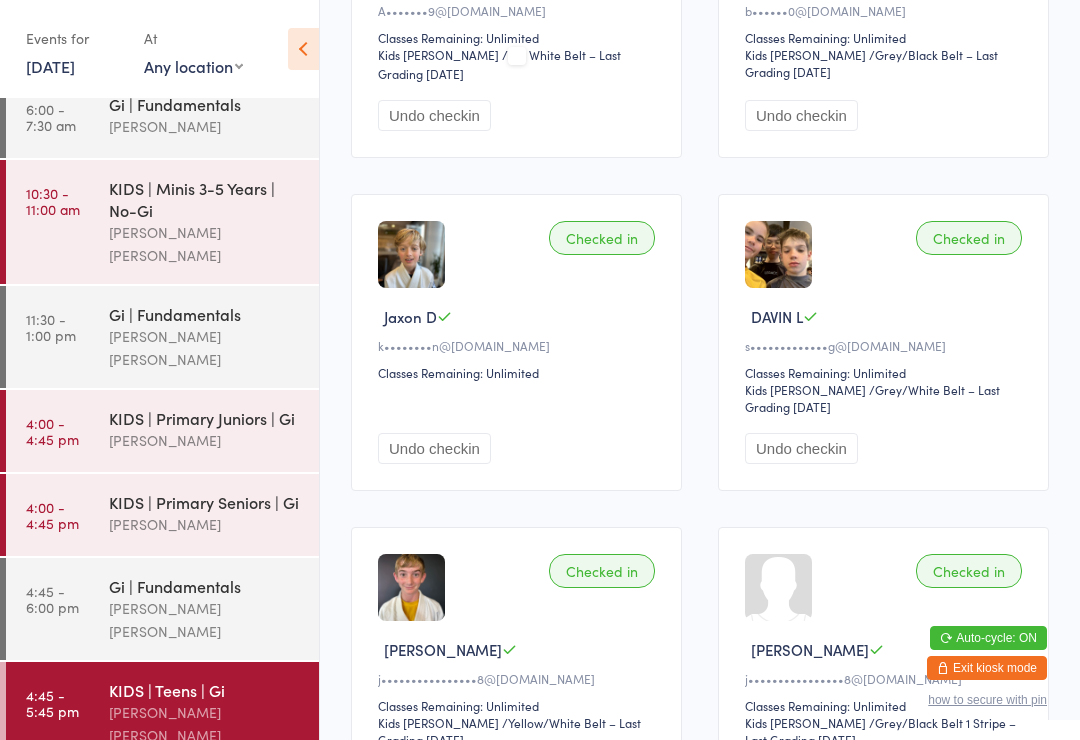 click on "4:45 - 6:00 pm Gi | Fundamentals Lucas Costa Santana" at bounding box center [162, 609] 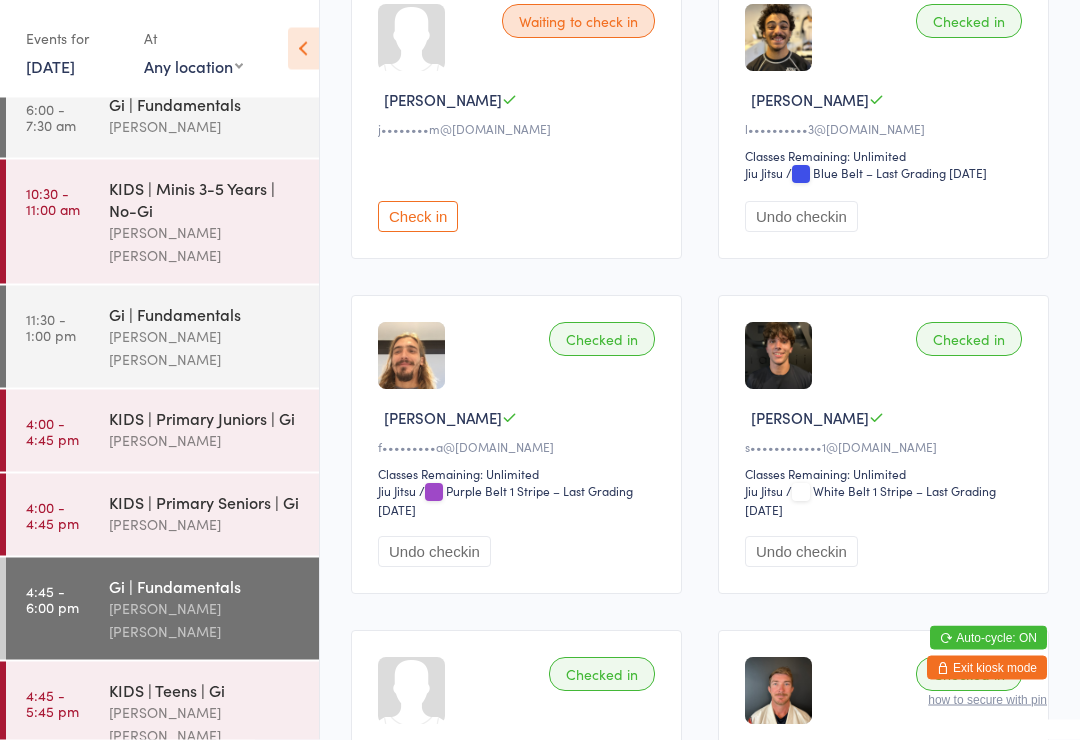 scroll, scrollTop: 374, scrollLeft: 0, axis: vertical 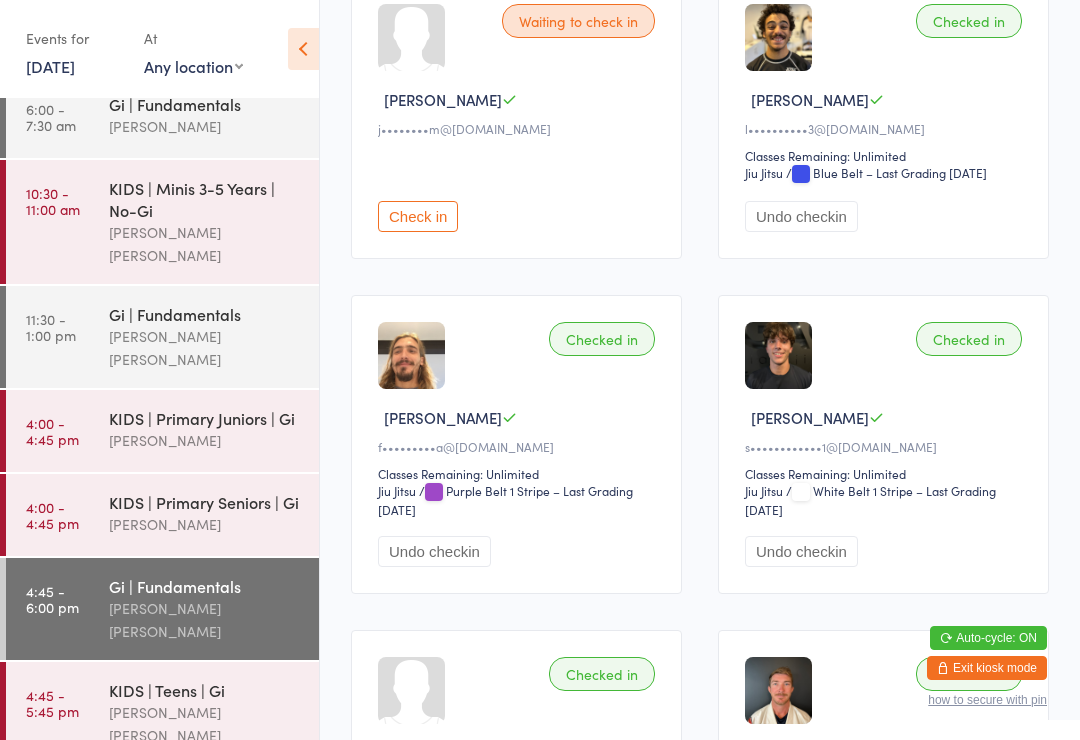 click on "Exit kiosk mode" at bounding box center (987, 668) 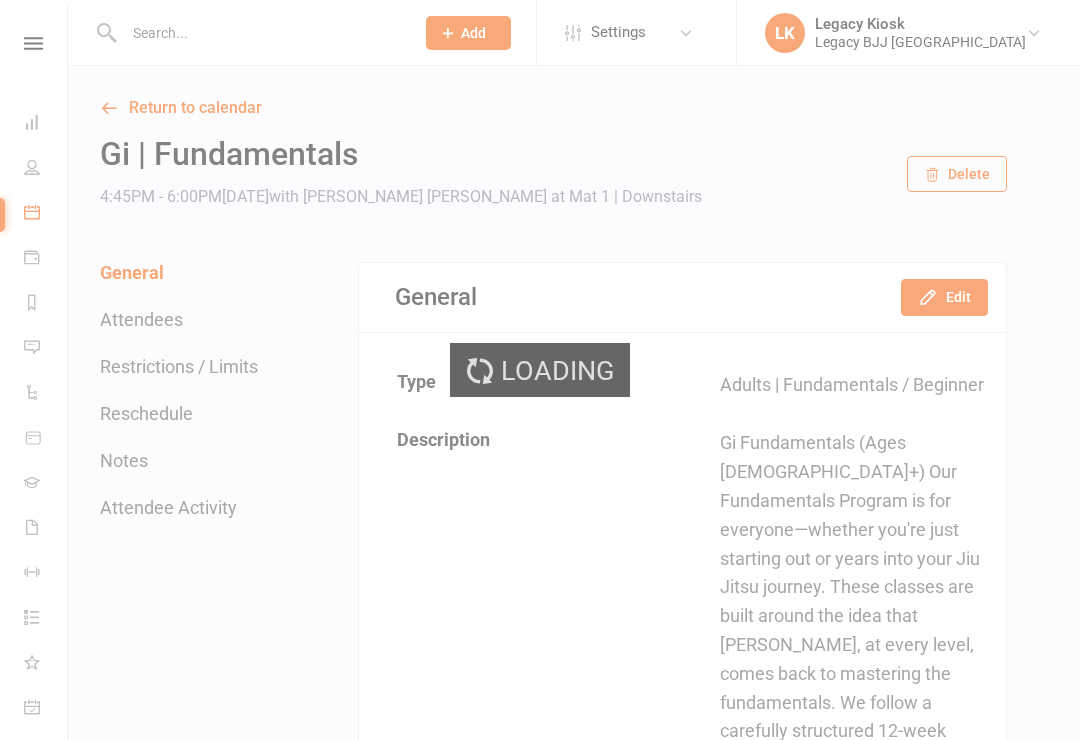 scroll, scrollTop: 0, scrollLeft: 0, axis: both 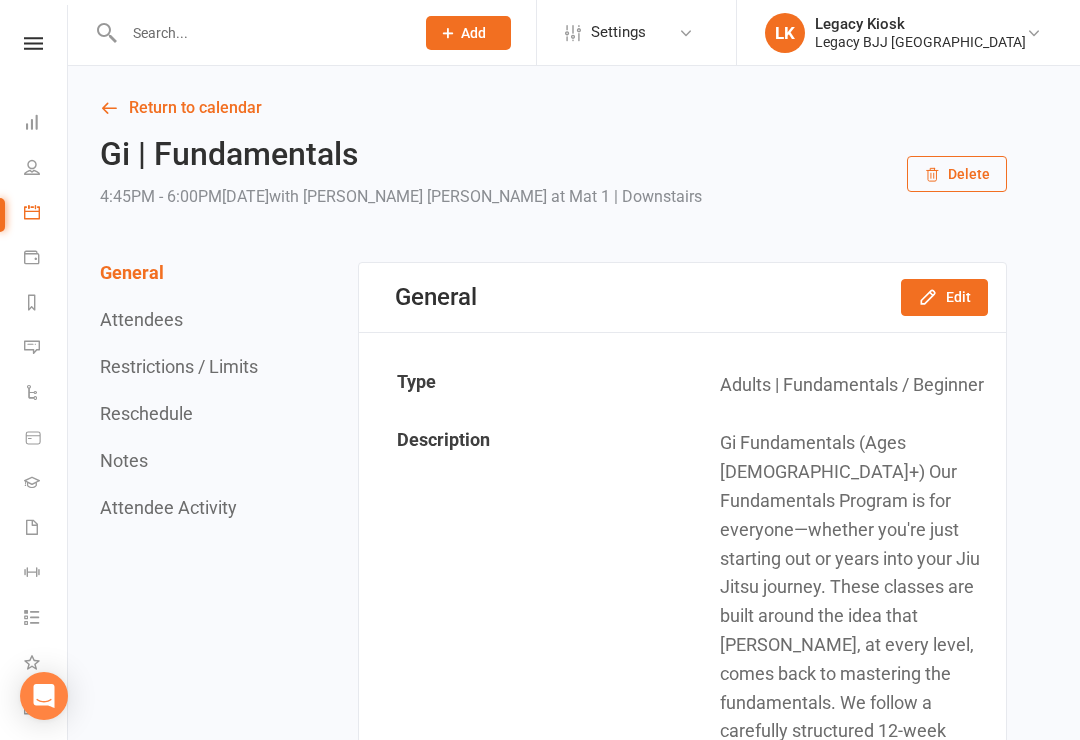 click at bounding box center [32, 167] 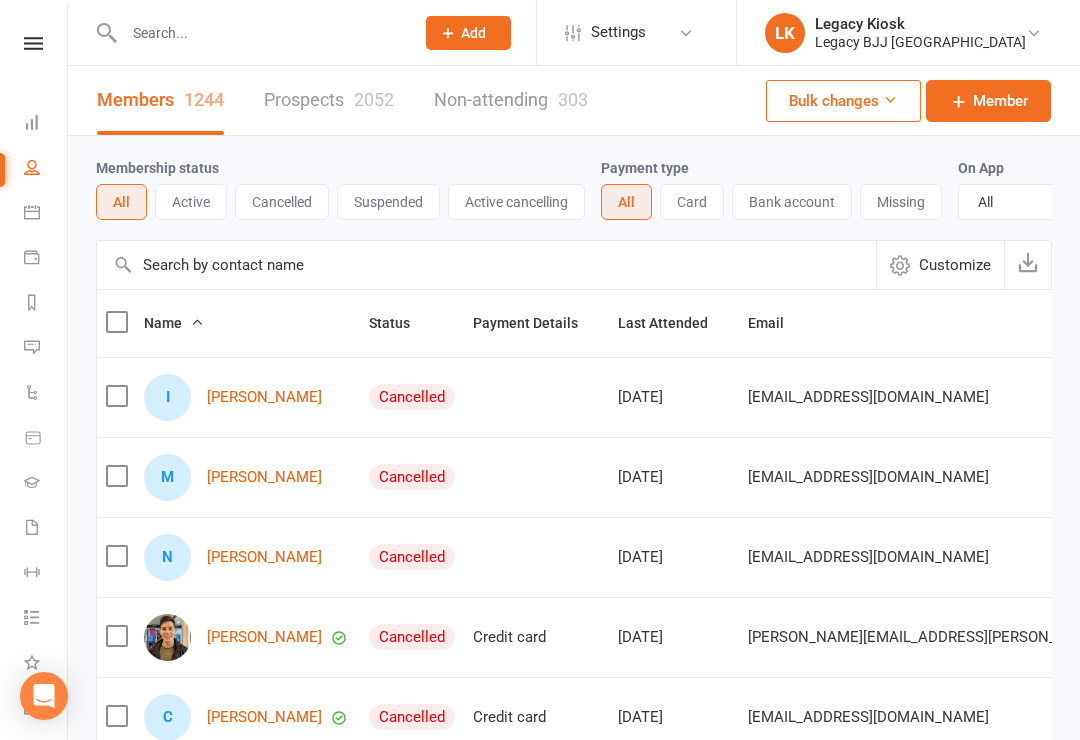 click on "Dashboard" at bounding box center [46, 124] 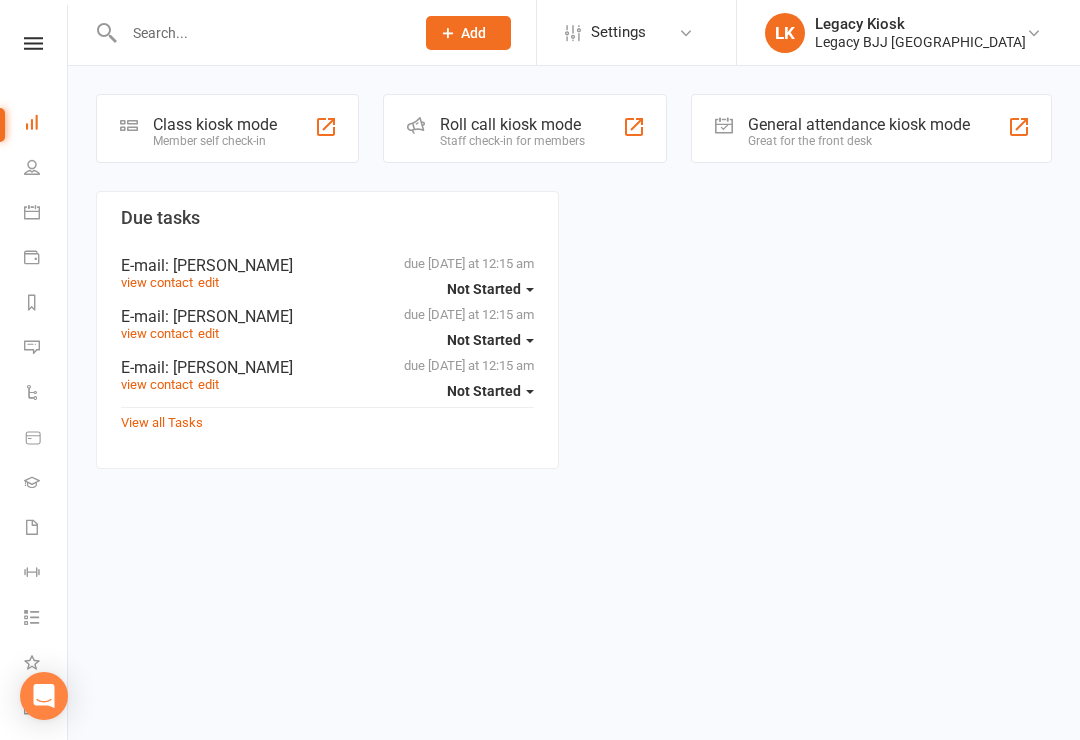 click on "Roll call kiosk mode" at bounding box center (512, 124) 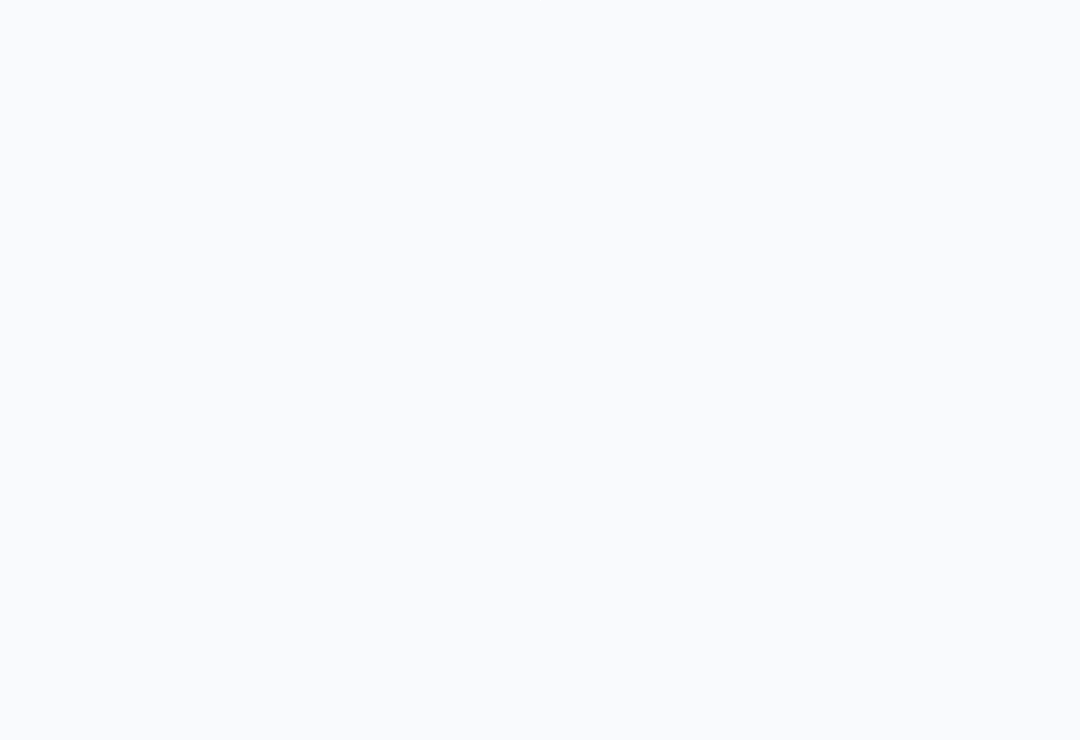 scroll, scrollTop: 0, scrollLeft: 0, axis: both 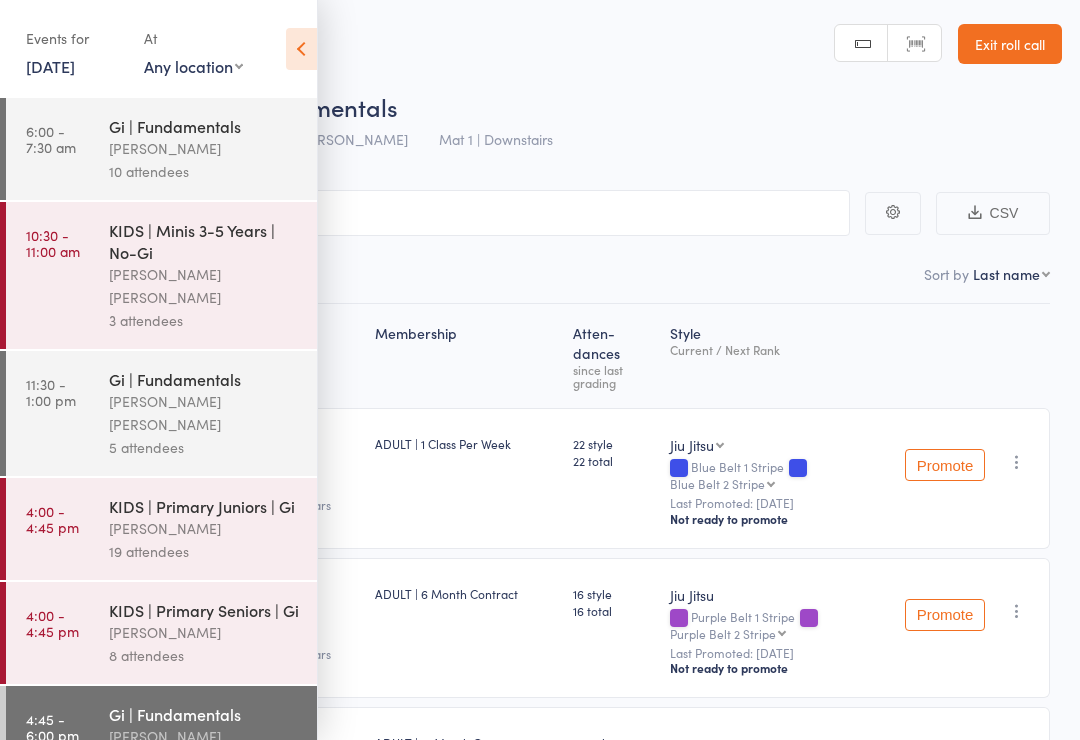 click at bounding box center (301, 49) 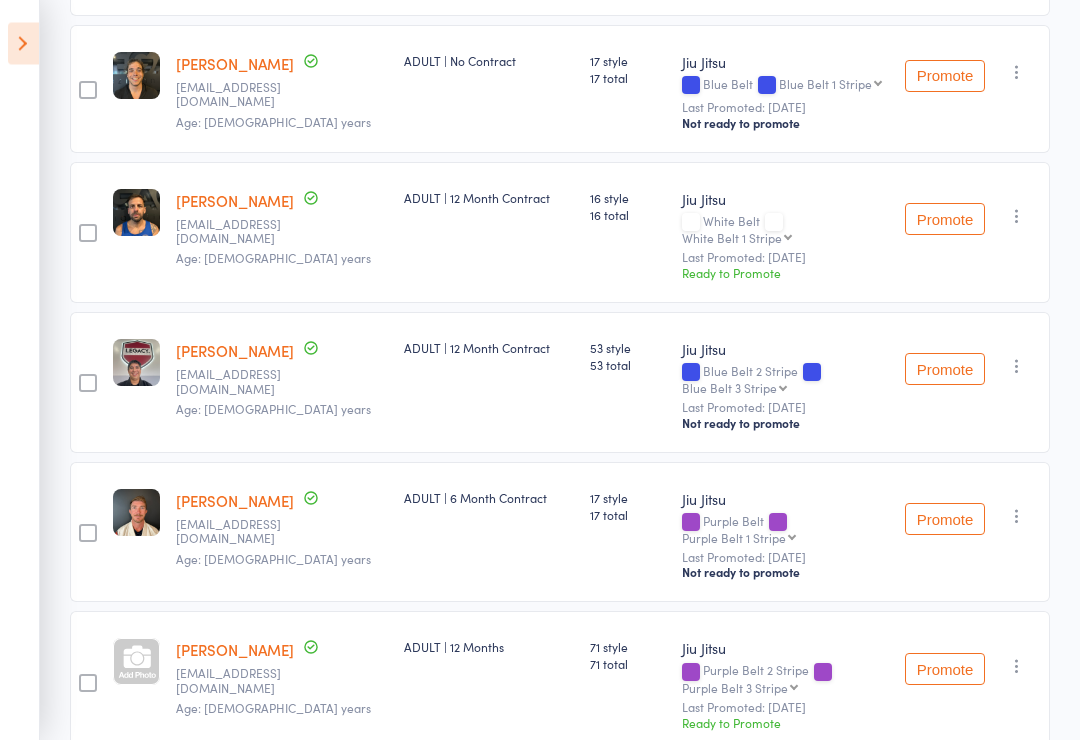scroll, scrollTop: 1132, scrollLeft: 0, axis: vertical 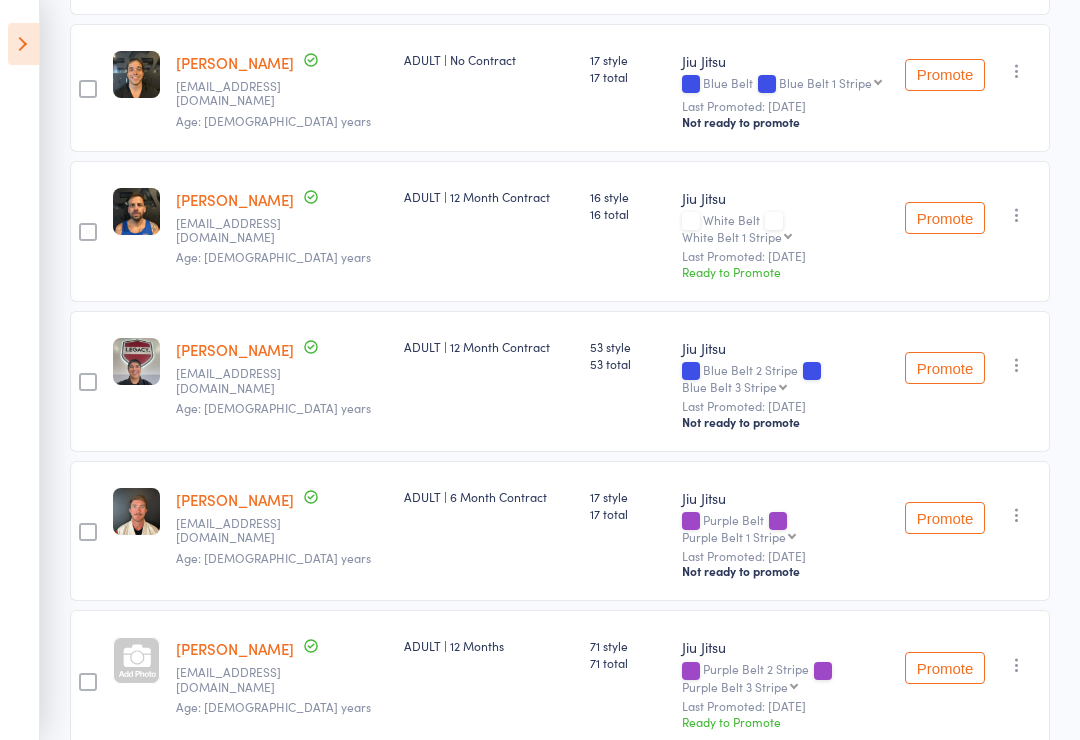 click on "Promote" at bounding box center (945, 218) 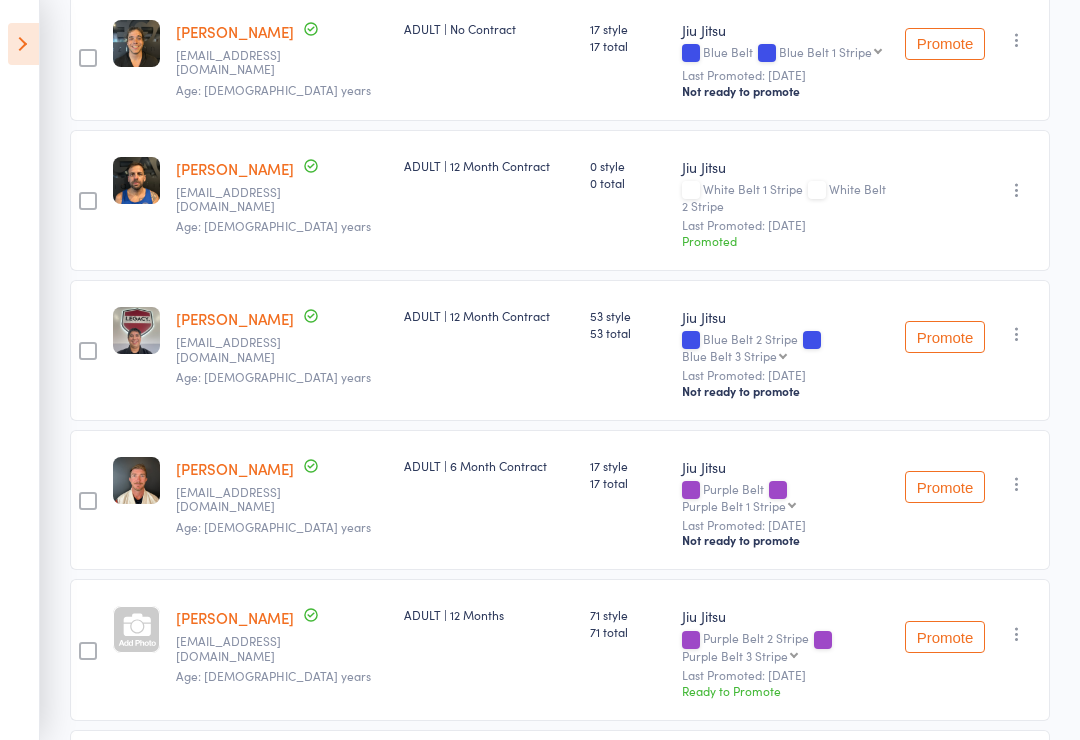 click on "Promote" at bounding box center (945, 637) 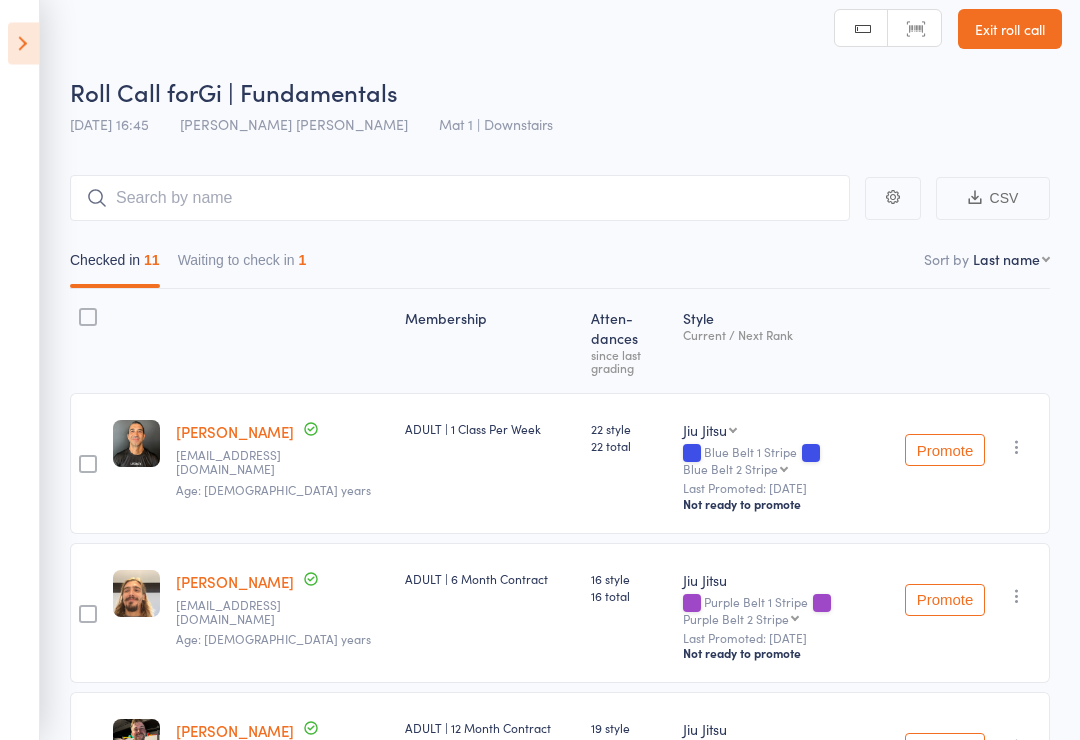 scroll, scrollTop: 0, scrollLeft: 0, axis: both 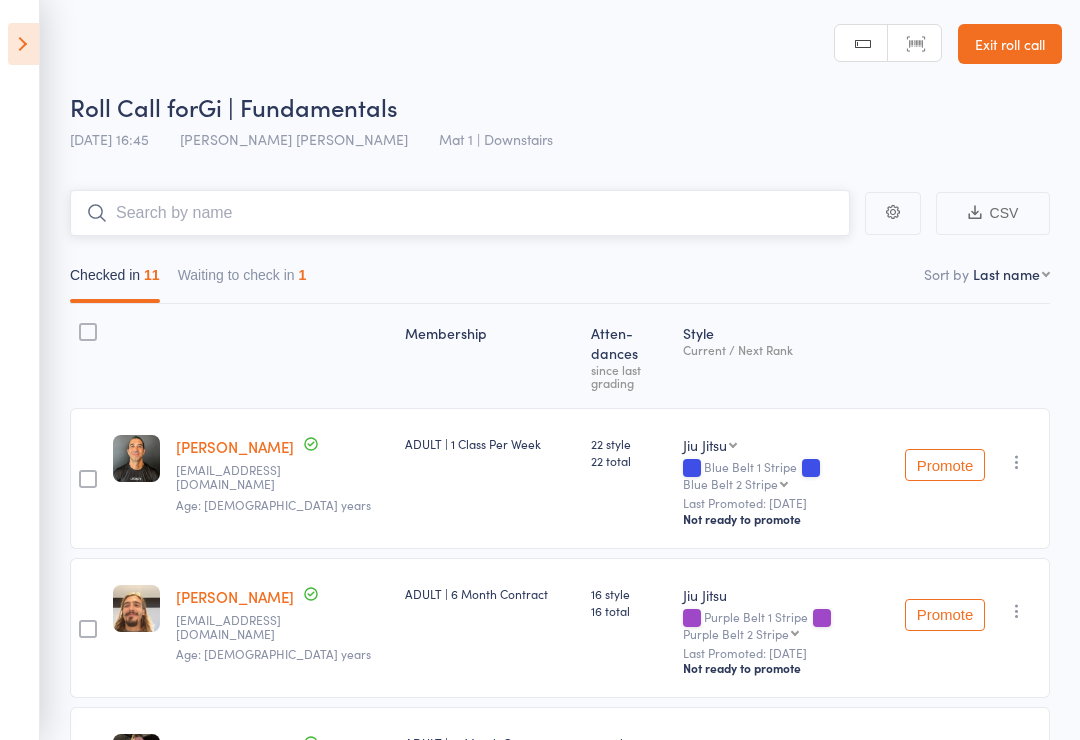 click at bounding box center (460, 213) 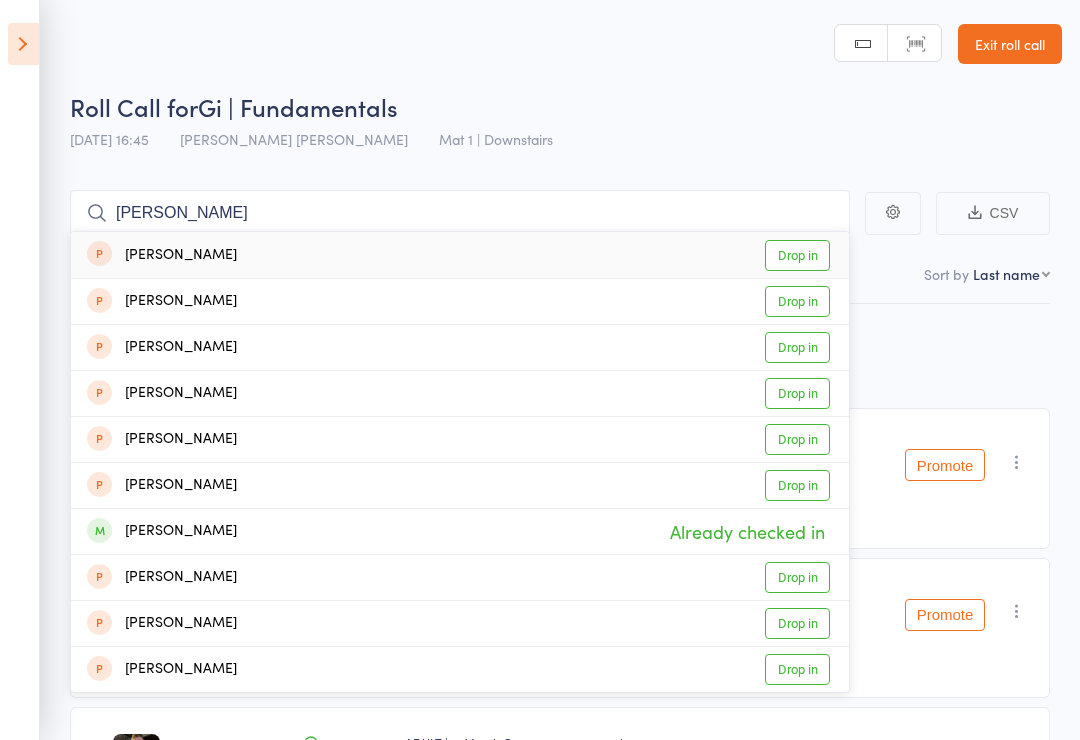 click on "Gi | Fundamentals" at bounding box center [298, 106] 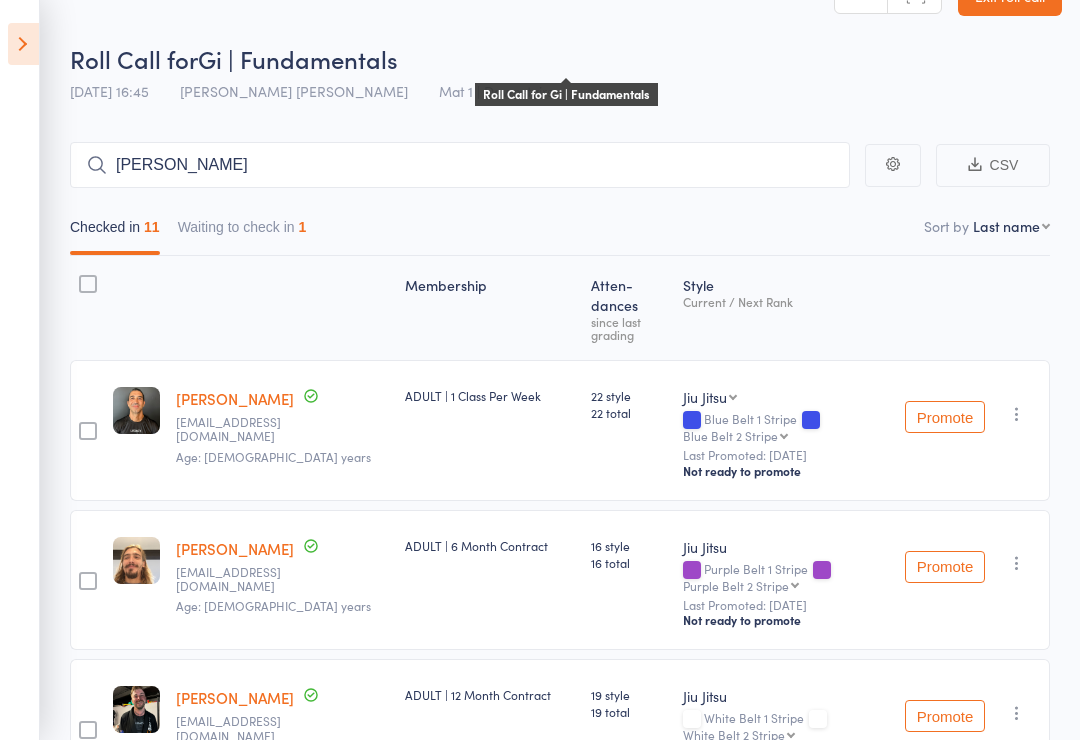 scroll, scrollTop: 0, scrollLeft: 0, axis: both 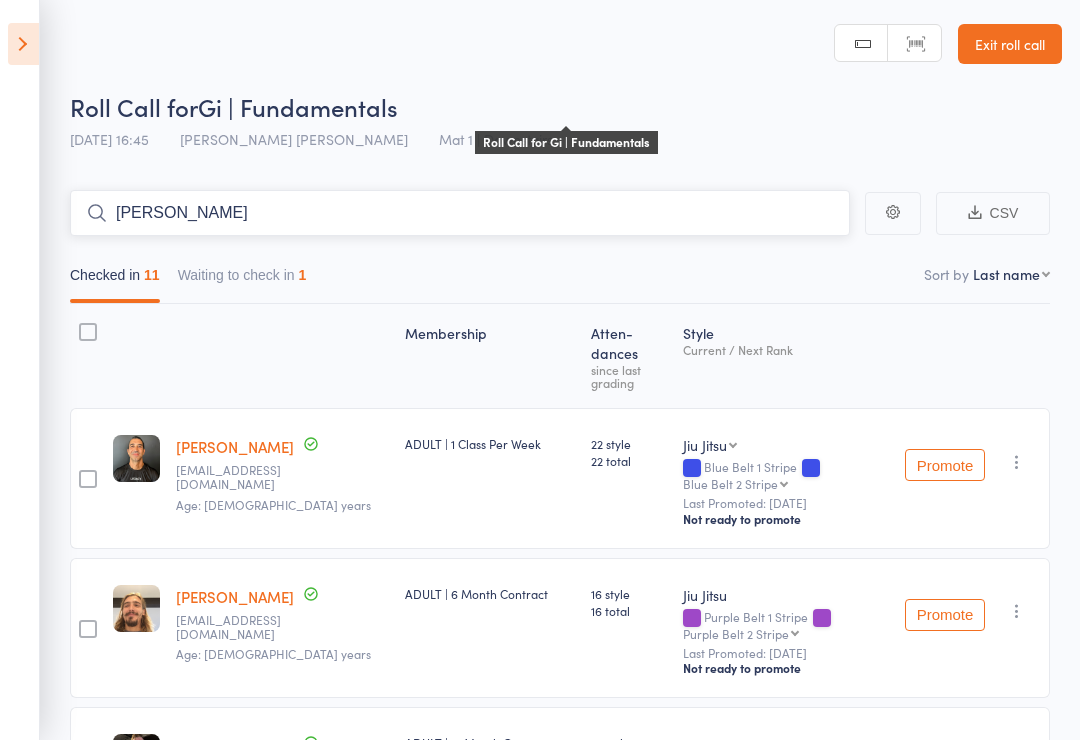 click on "Shannon" at bounding box center (460, 213) 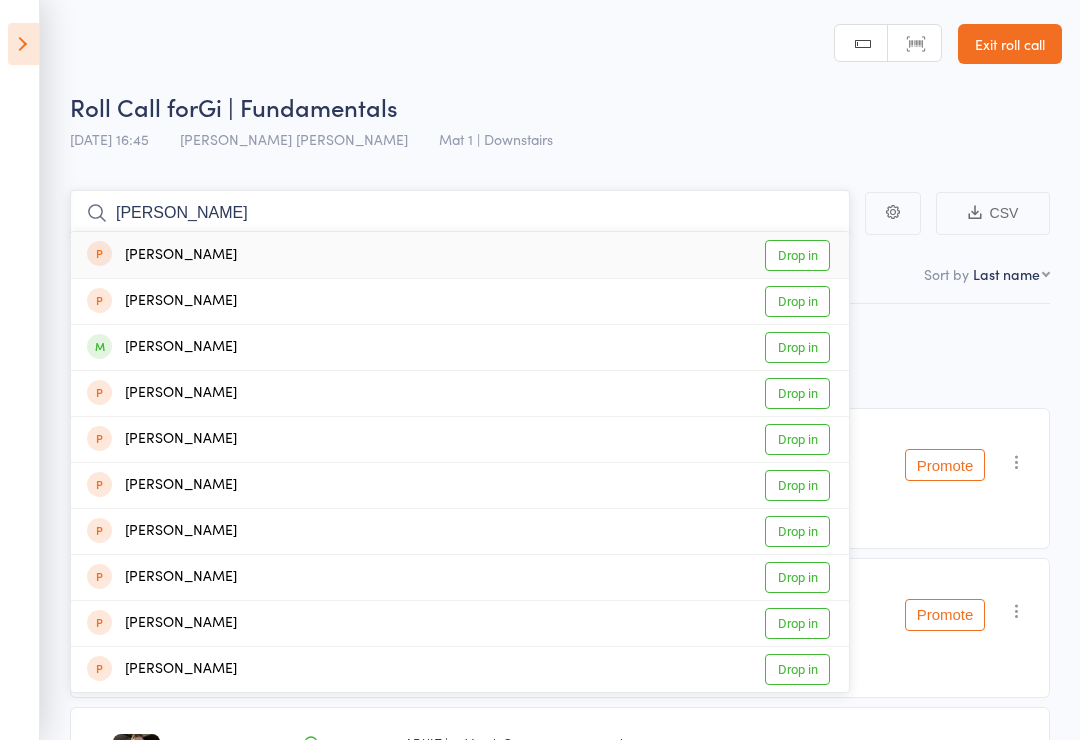 click on "MarkShannon" at bounding box center [460, 213] 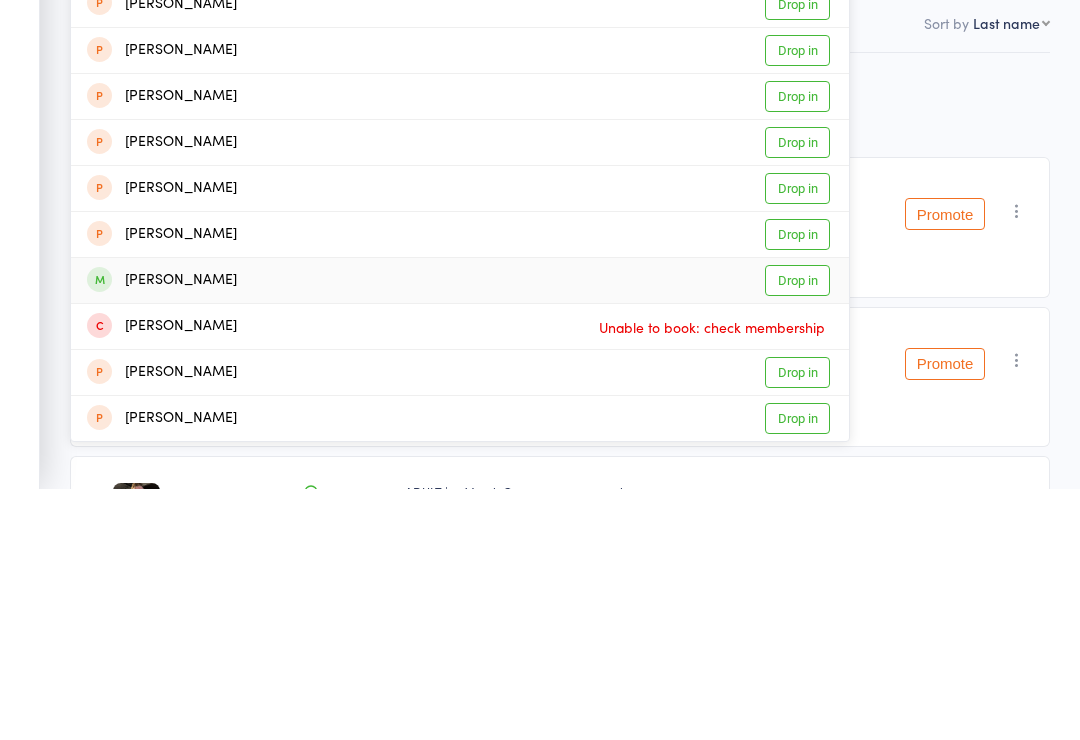 type on "Mark" 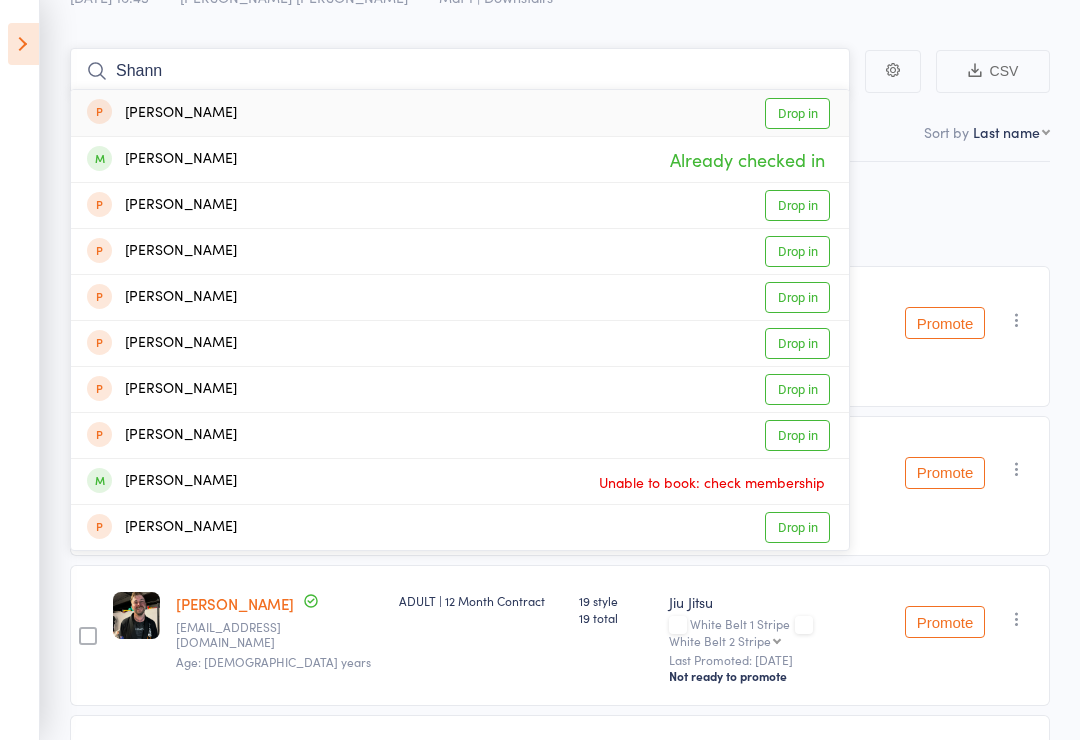 scroll, scrollTop: 139, scrollLeft: 0, axis: vertical 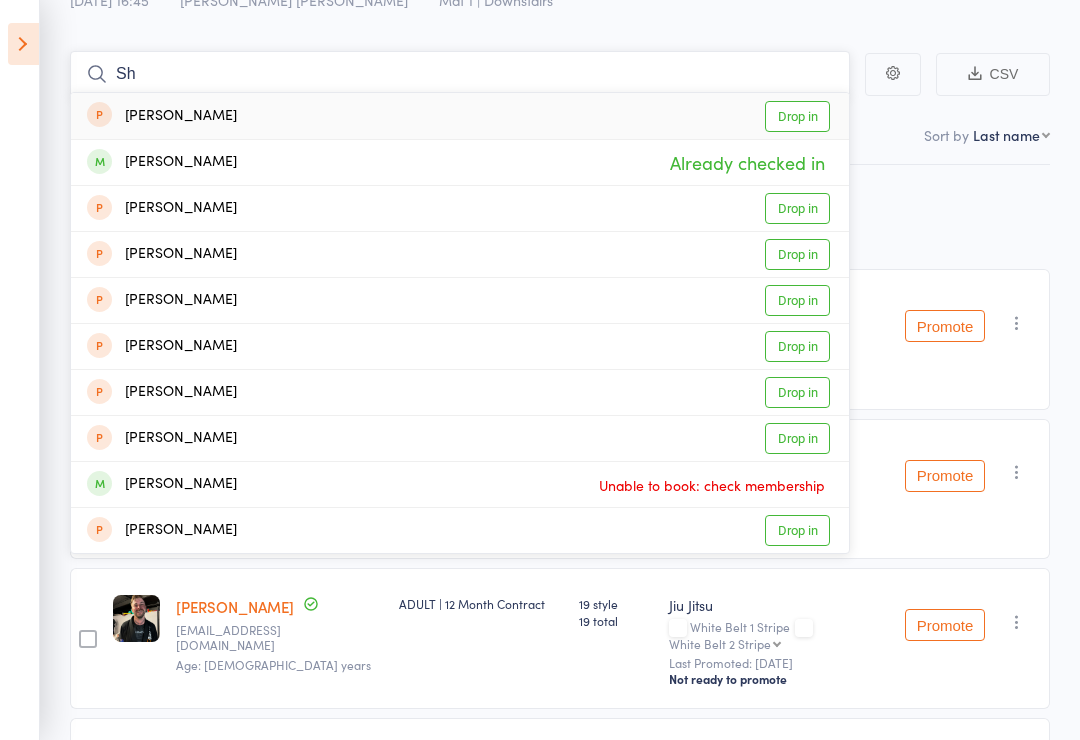 type on "S" 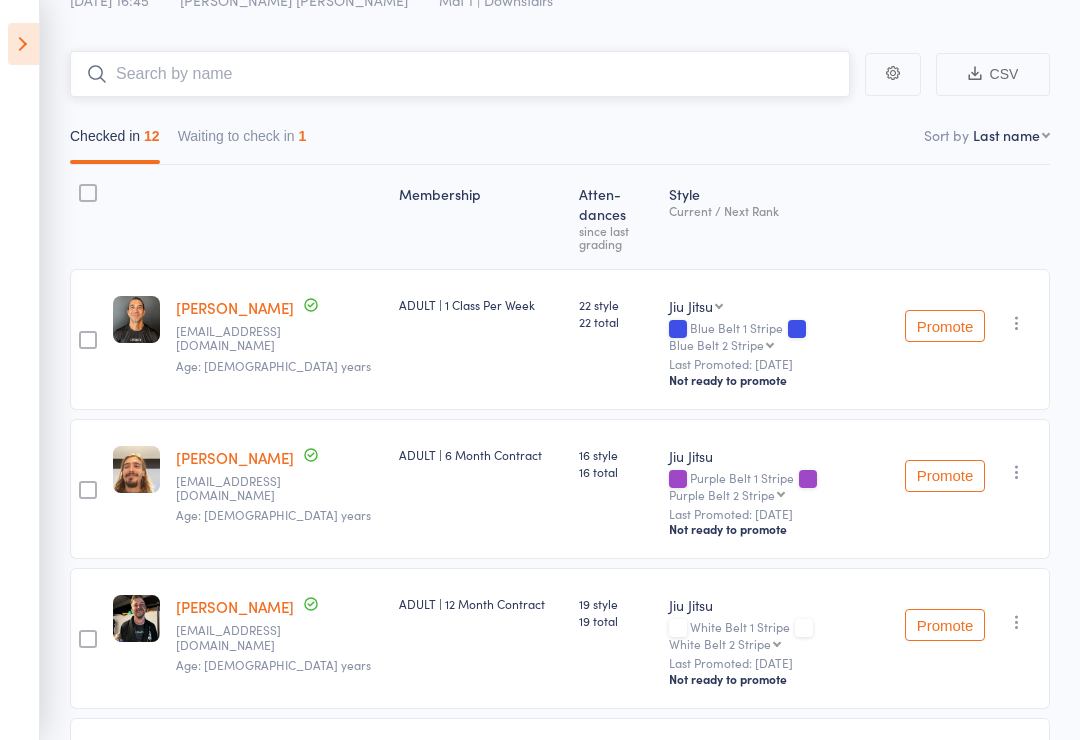 type on "S" 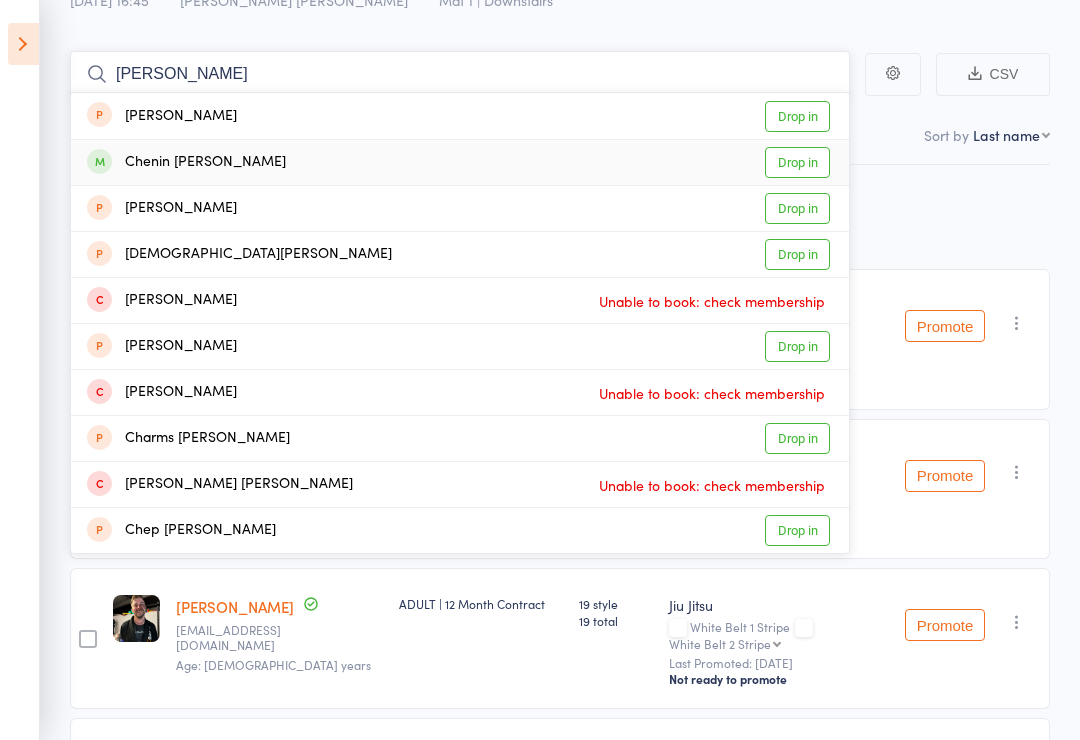 type on "Chen" 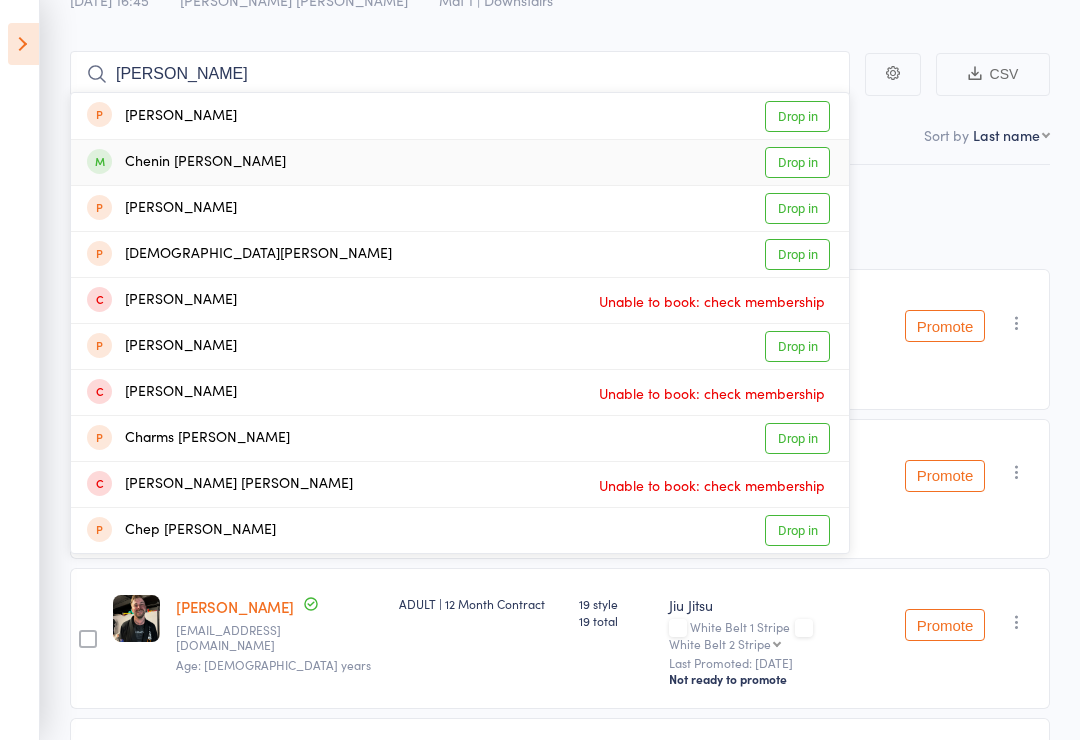click on "Drop in" at bounding box center [797, 162] 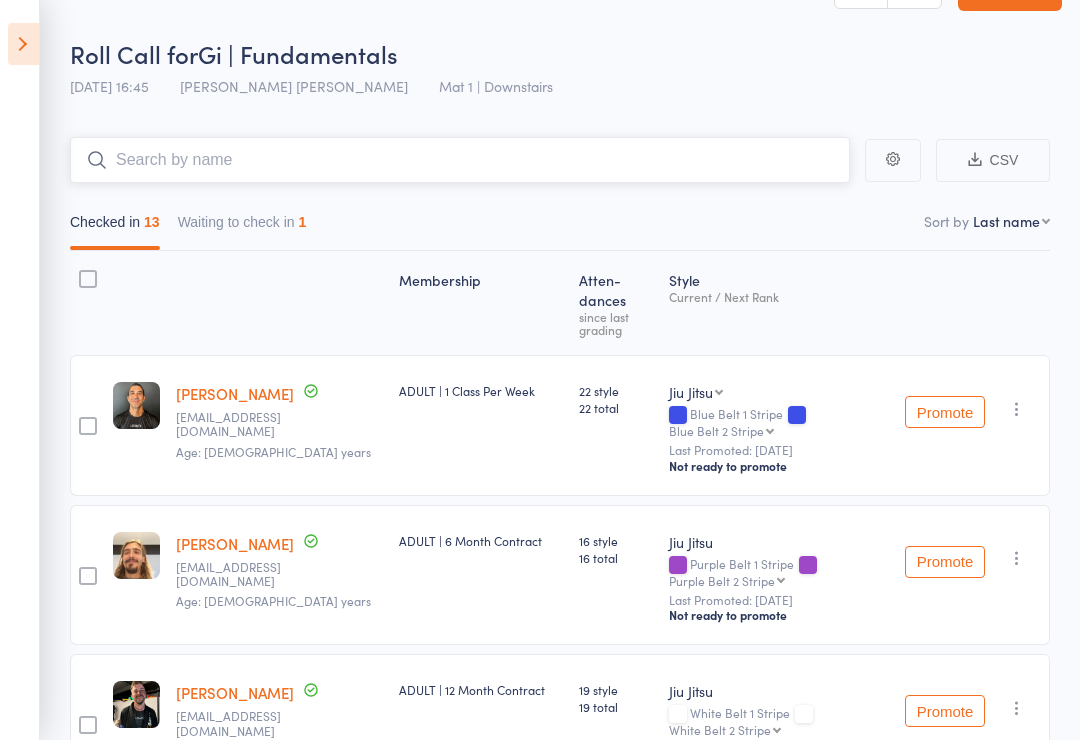scroll, scrollTop: 0, scrollLeft: 0, axis: both 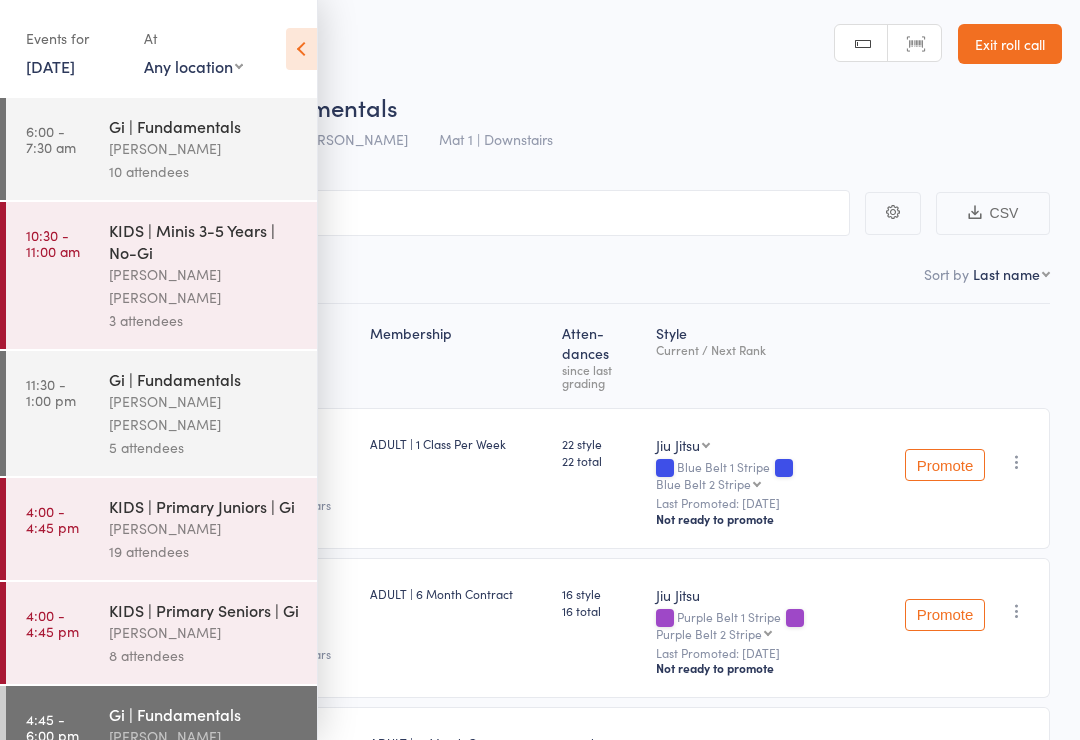 click at bounding box center [301, 49] 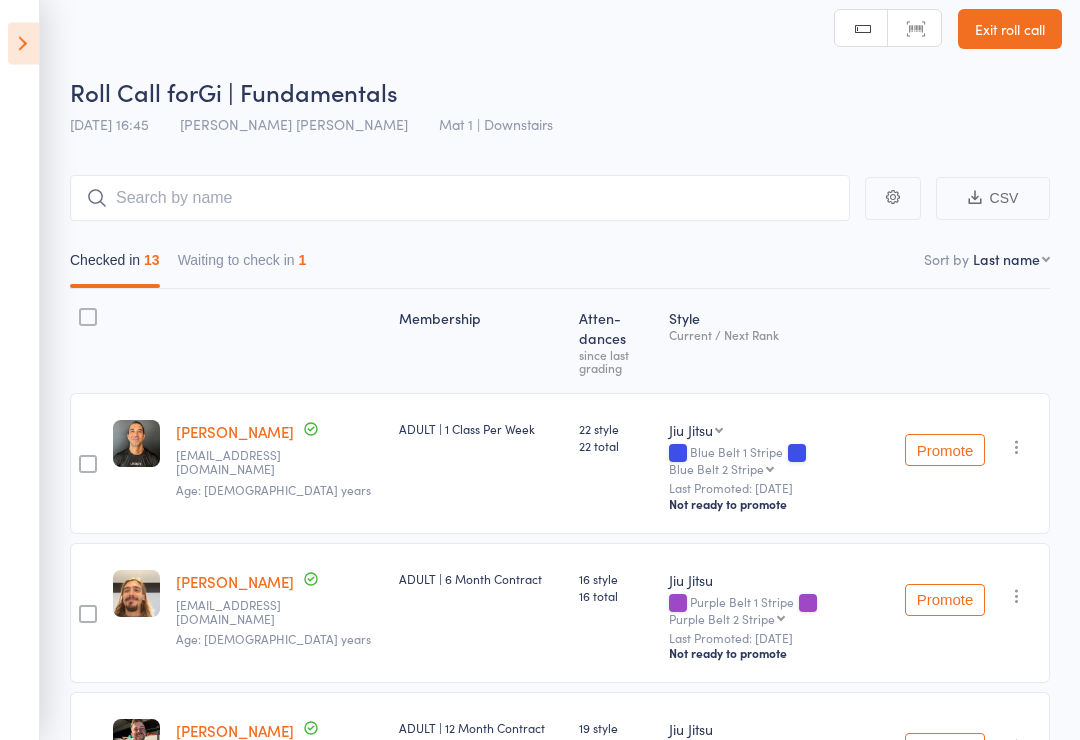 scroll, scrollTop: 0, scrollLeft: 0, axis: both 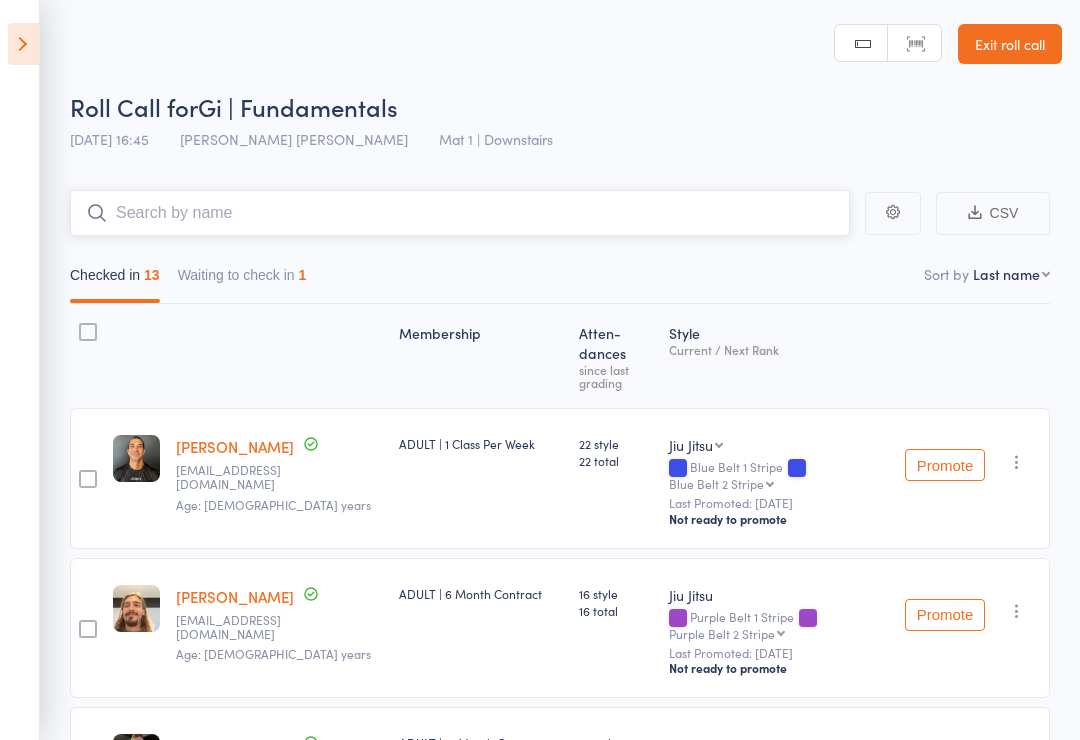 click at bounding box center (460, 213) 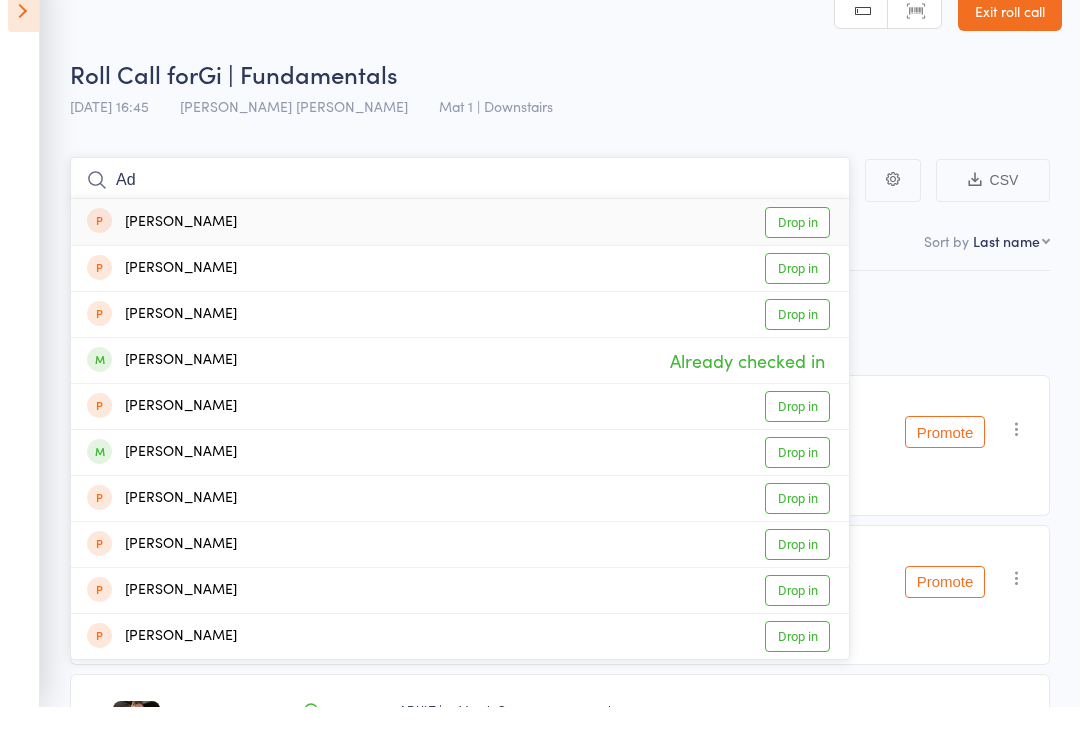 type on "A" 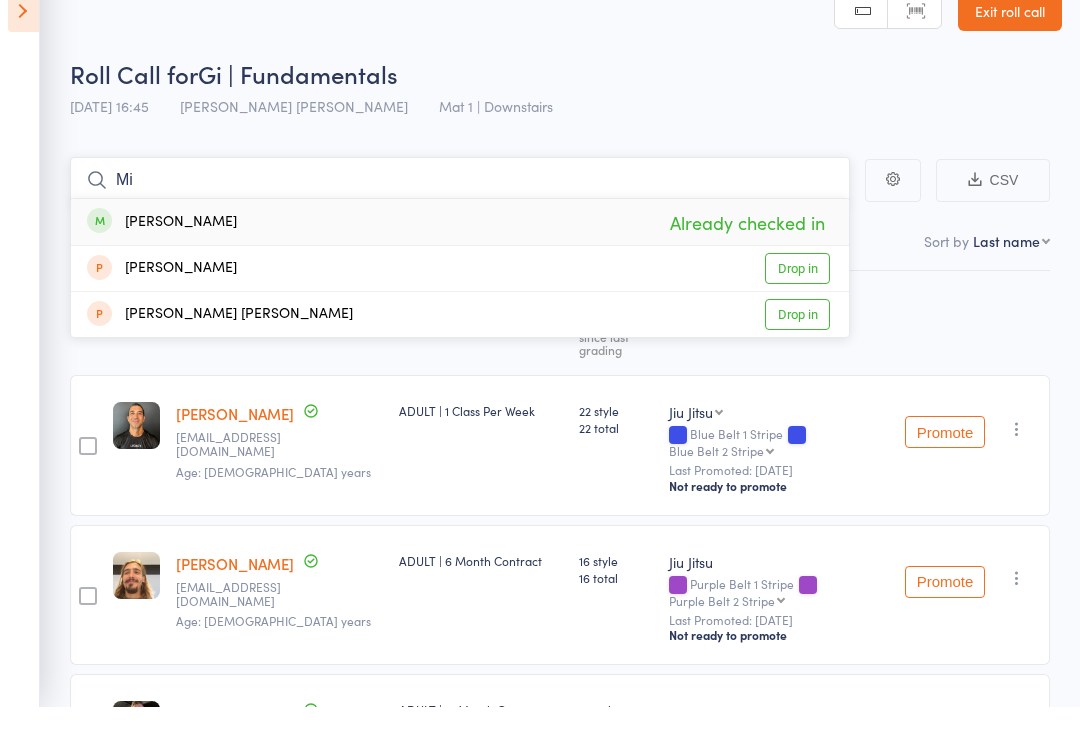 type on "M" 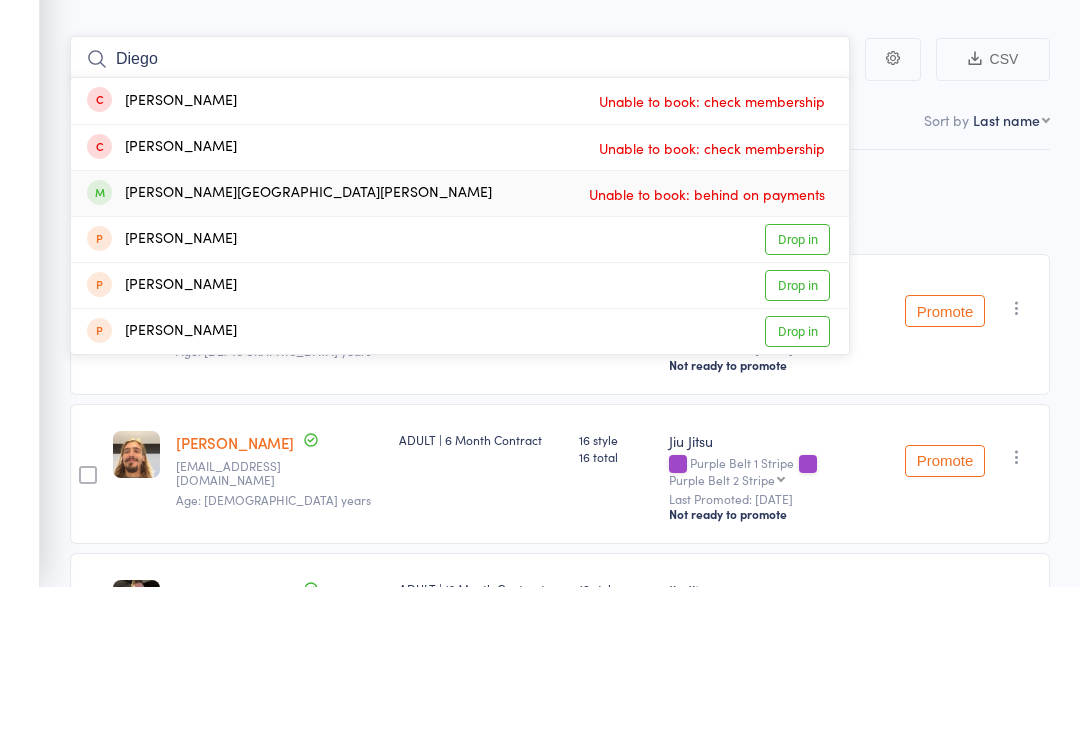type on "Diego" 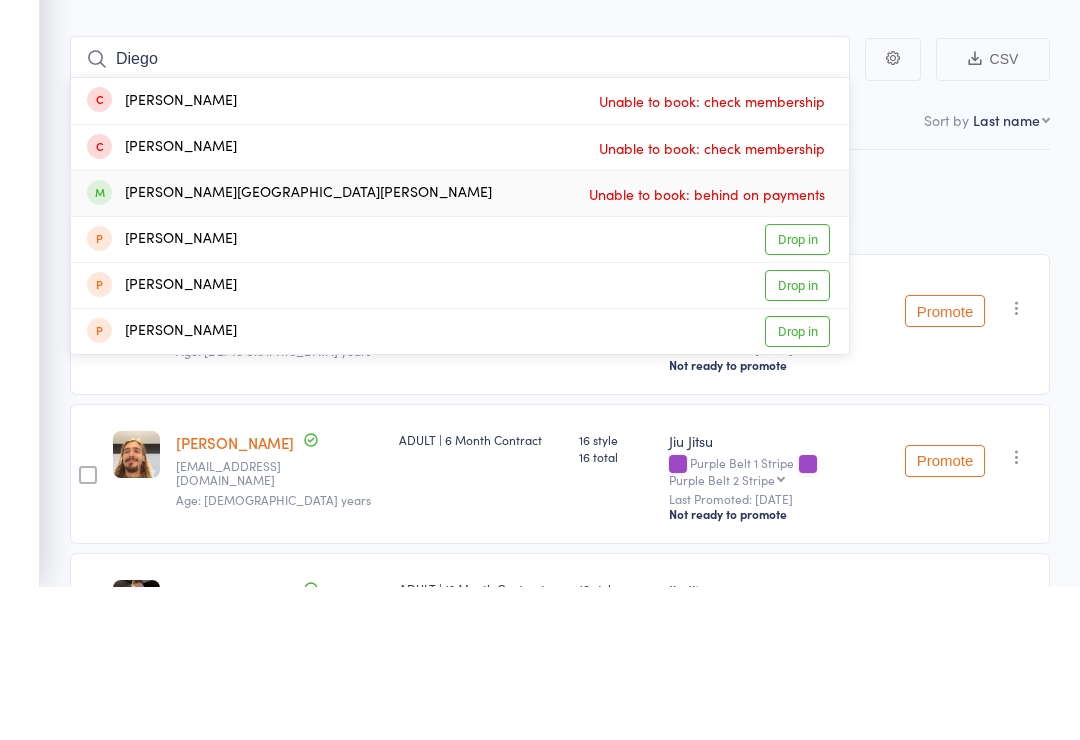 click on "Diego Lago de lima" at bounding box center (289, 347) 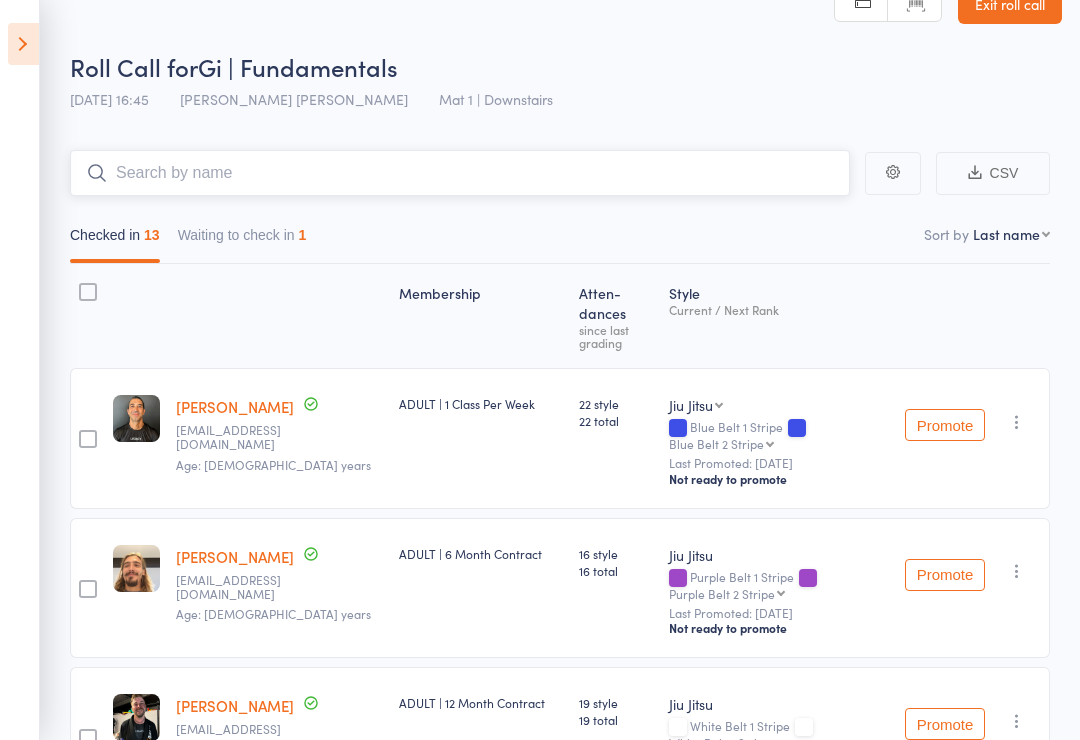 scroll, scrollTop: 0, scrollLeft: 0, axis: both 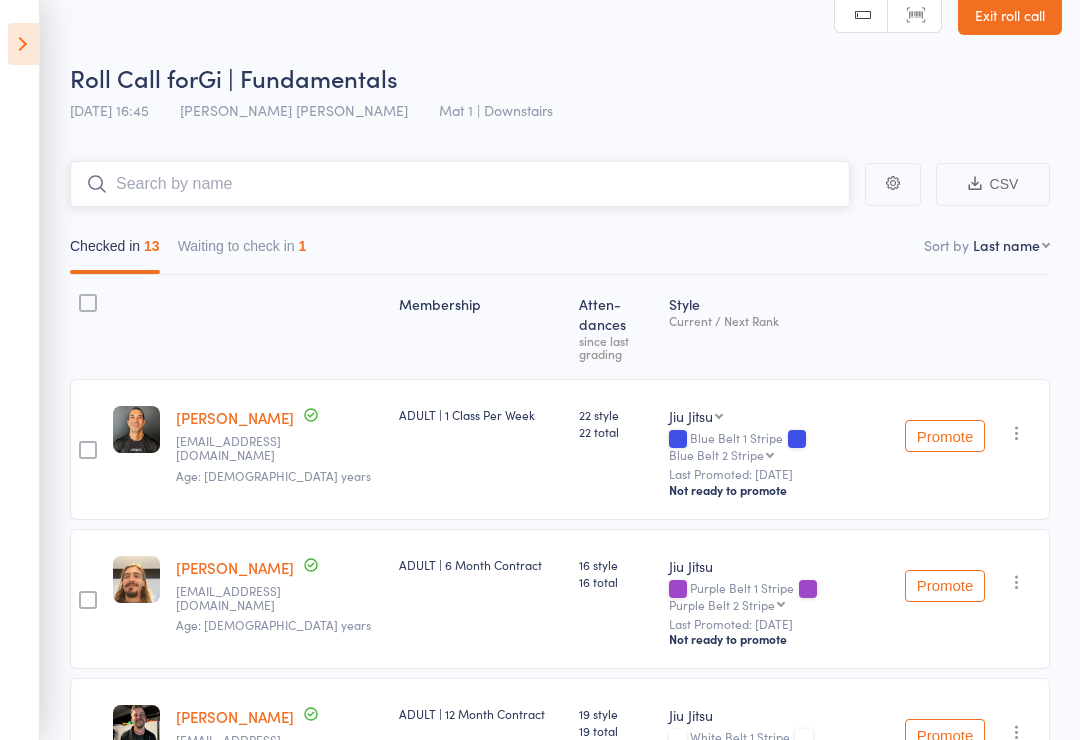 click on "Waiting to check in  1" at bounding box center [242, 251] 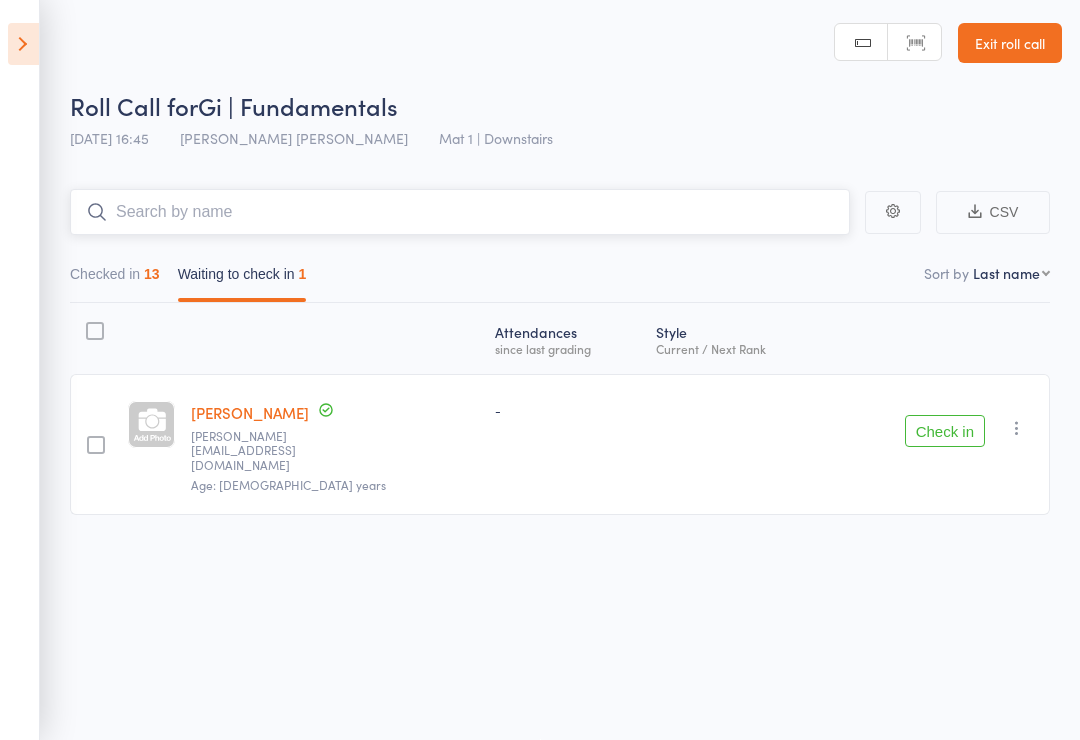 click on "Checked in  13" at bounding box center (115, 279) 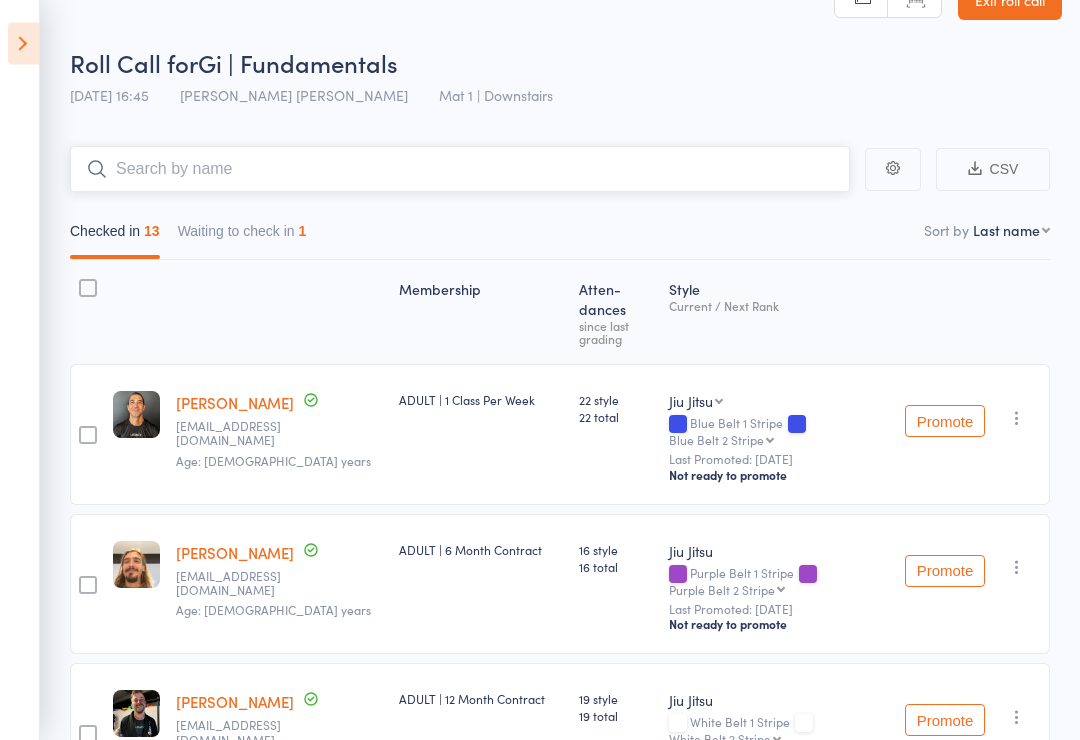 scroll, scrollTop: 0, scrollLeft: 0, axis: both 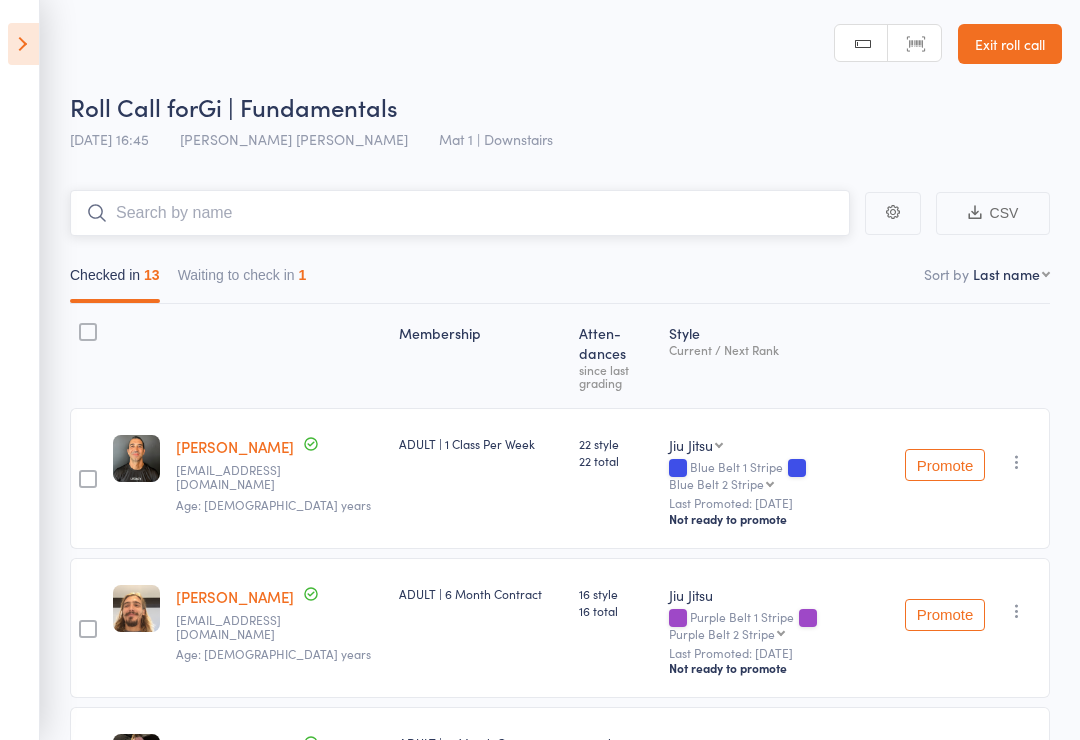 click at bounding box center (460, 213) 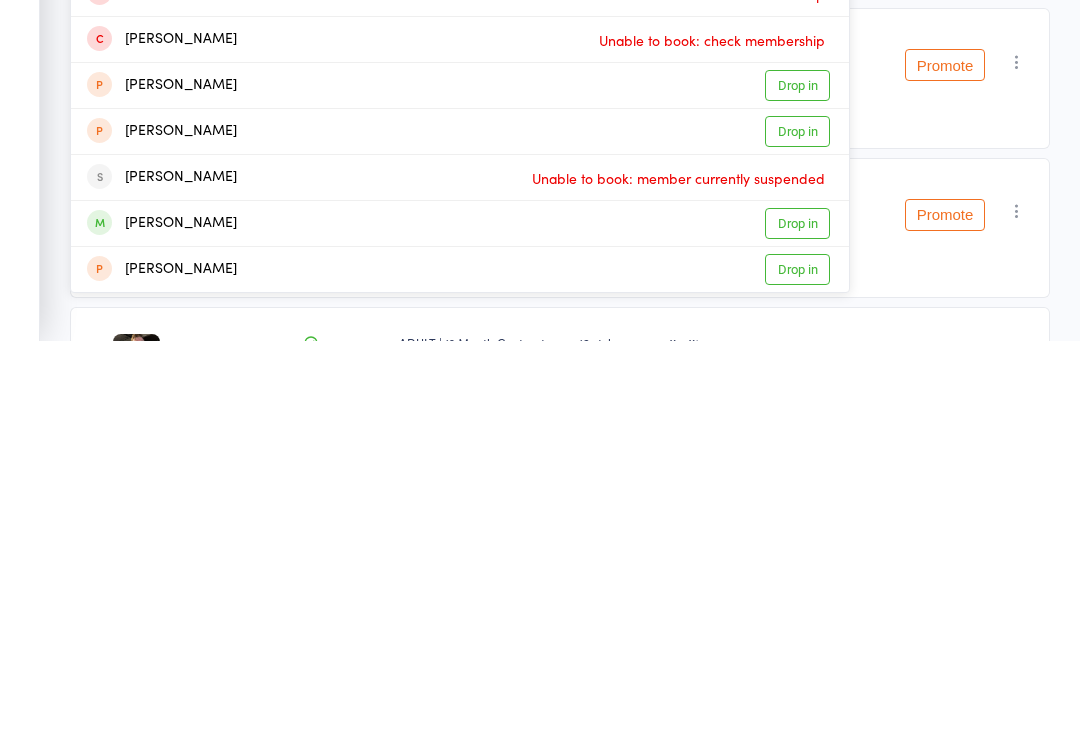 type on "James" 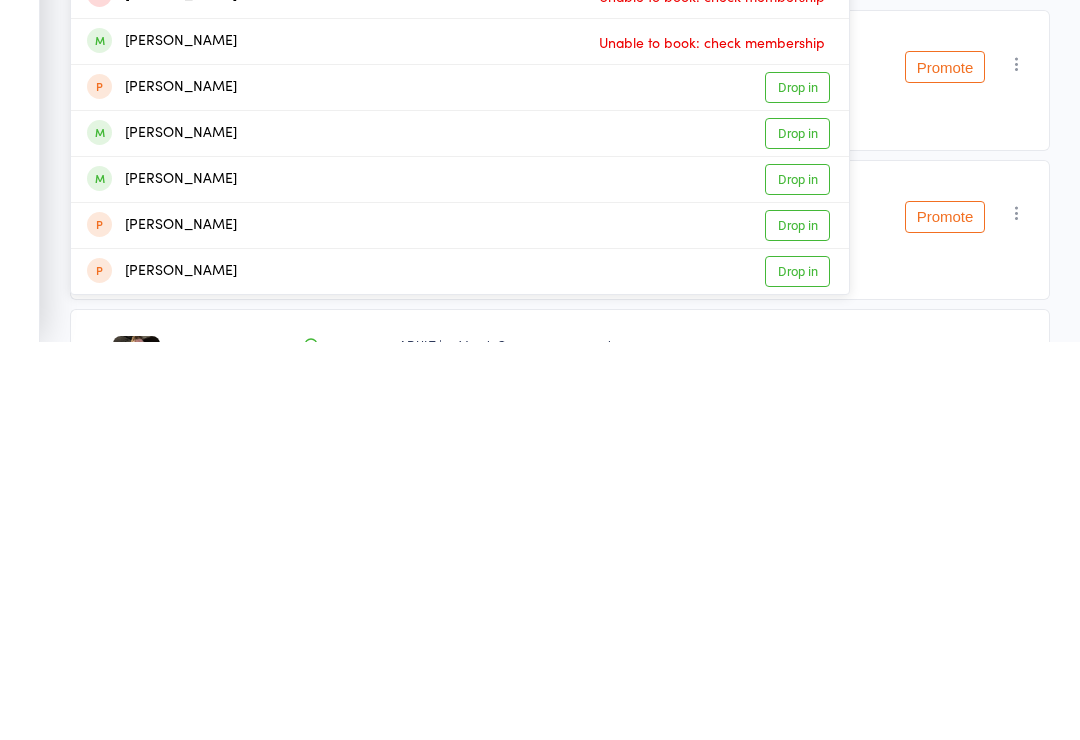 type on "Alec" 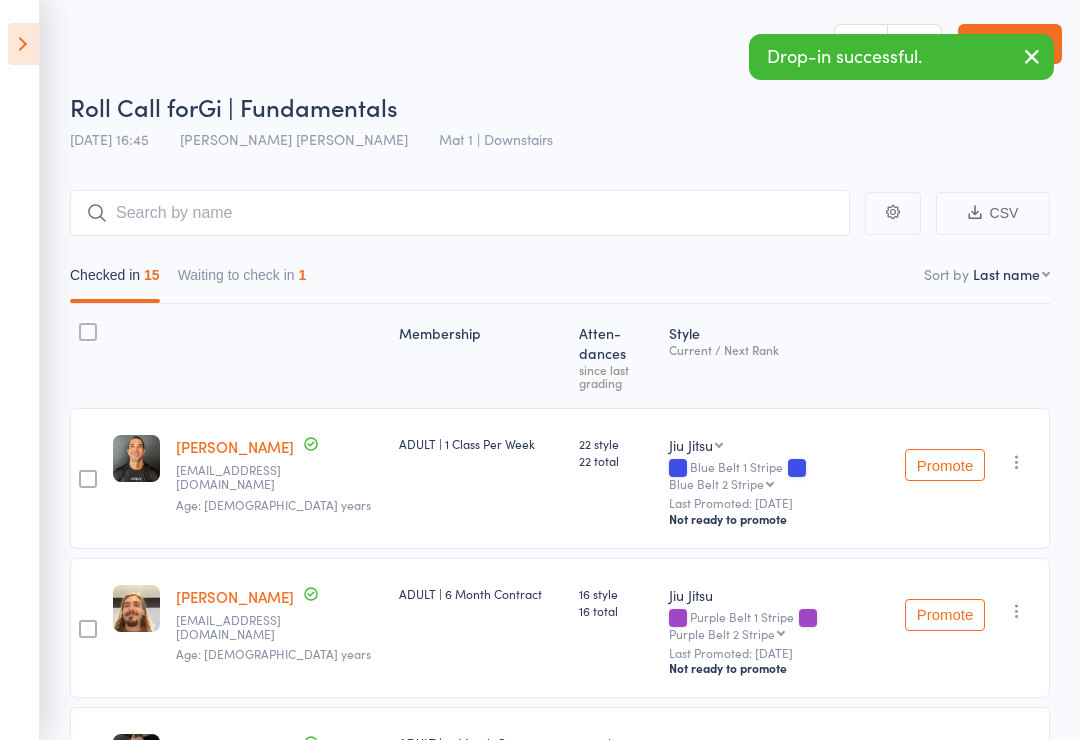 click on "Roll Call for  Gi | Fundamentals 14 Jul 16:45  Lucas Costa Santana  Mat 1 | Downstairs" at bounding box center [566, 125] 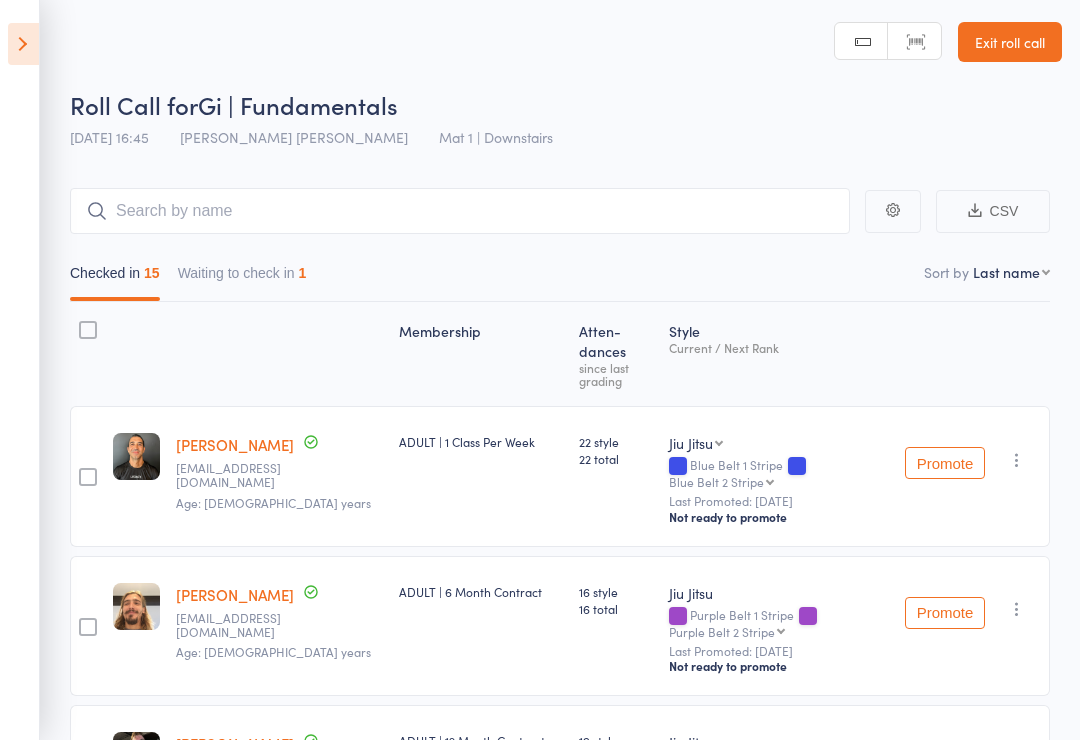 scroll, scrollTop: 0, scrollLeft: 0, axis: both 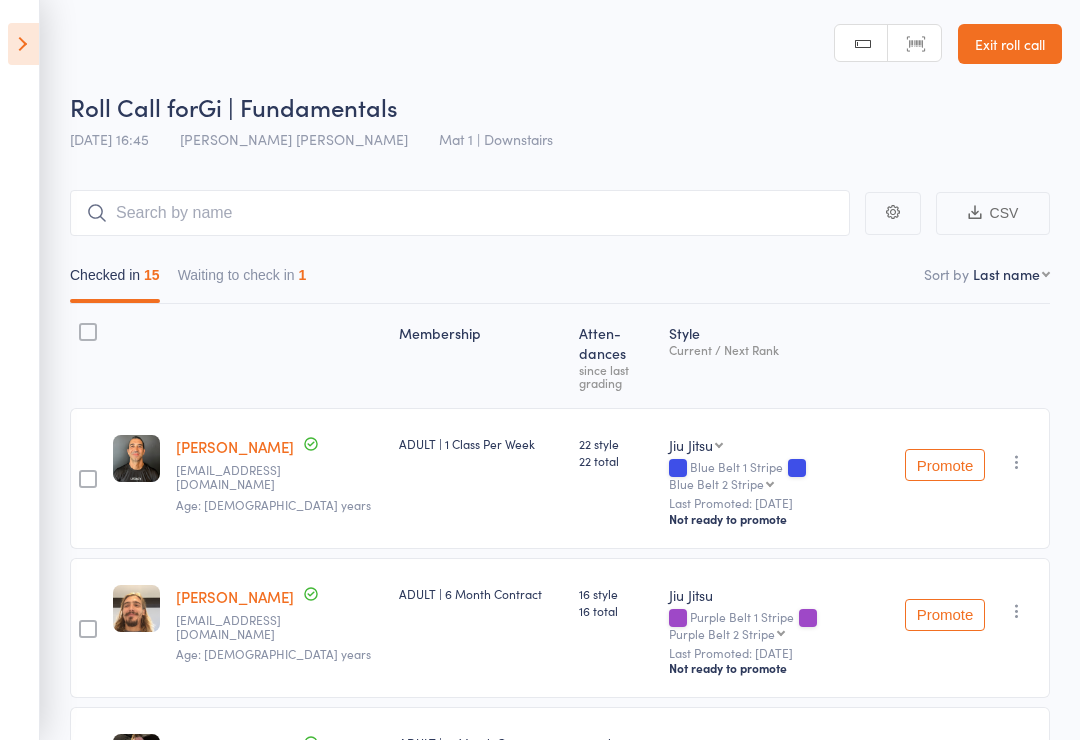 click on "Exit roll call" at bounding box center (1010, 44) 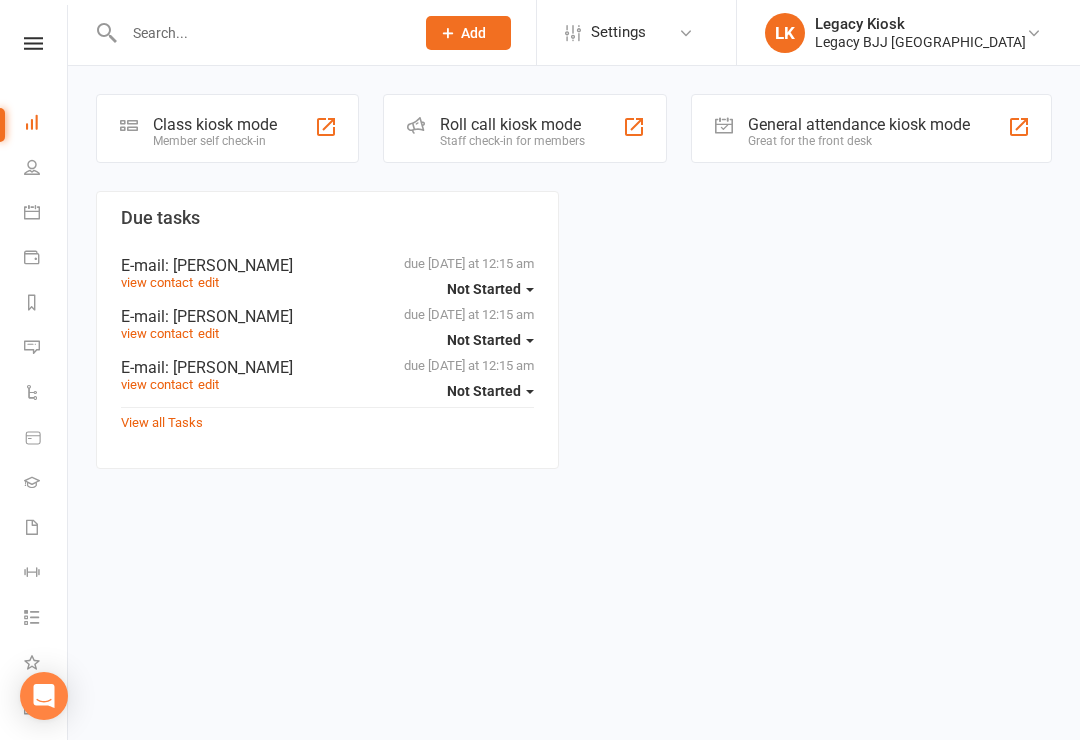 scroll, scrollTop: 0, scrollLeft: 0, axis: both 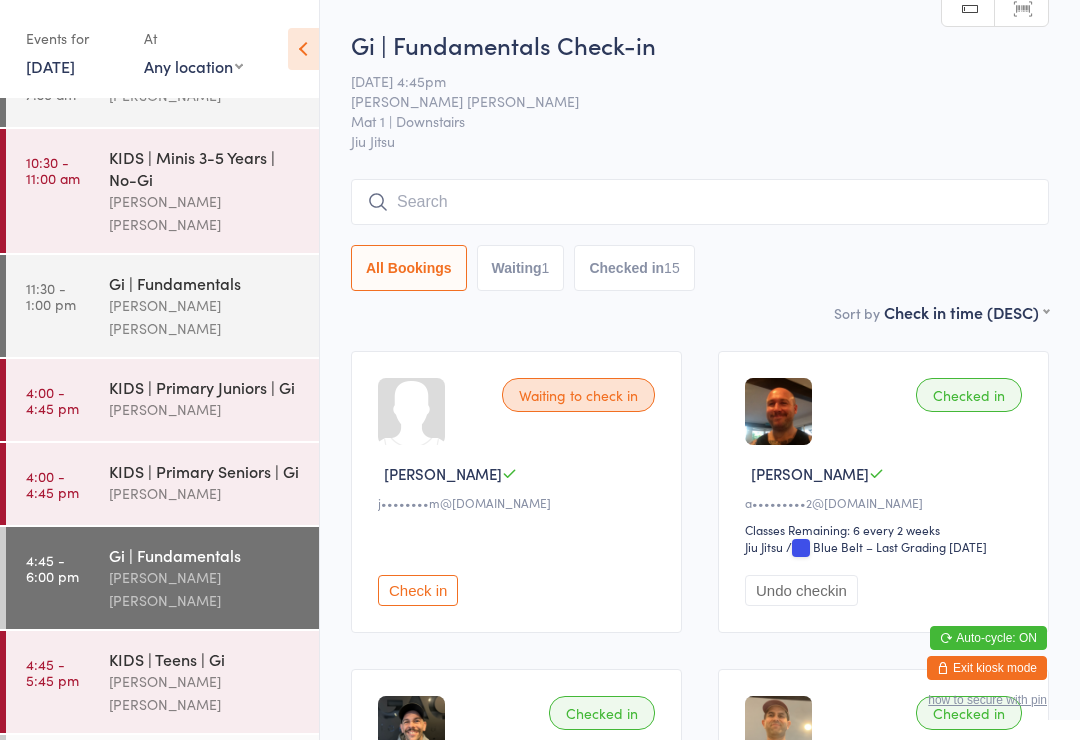 click on "No-Gi | All Levels [PERSON_NAME] [PERSON_NAME]" at bounding box center (214, 786) 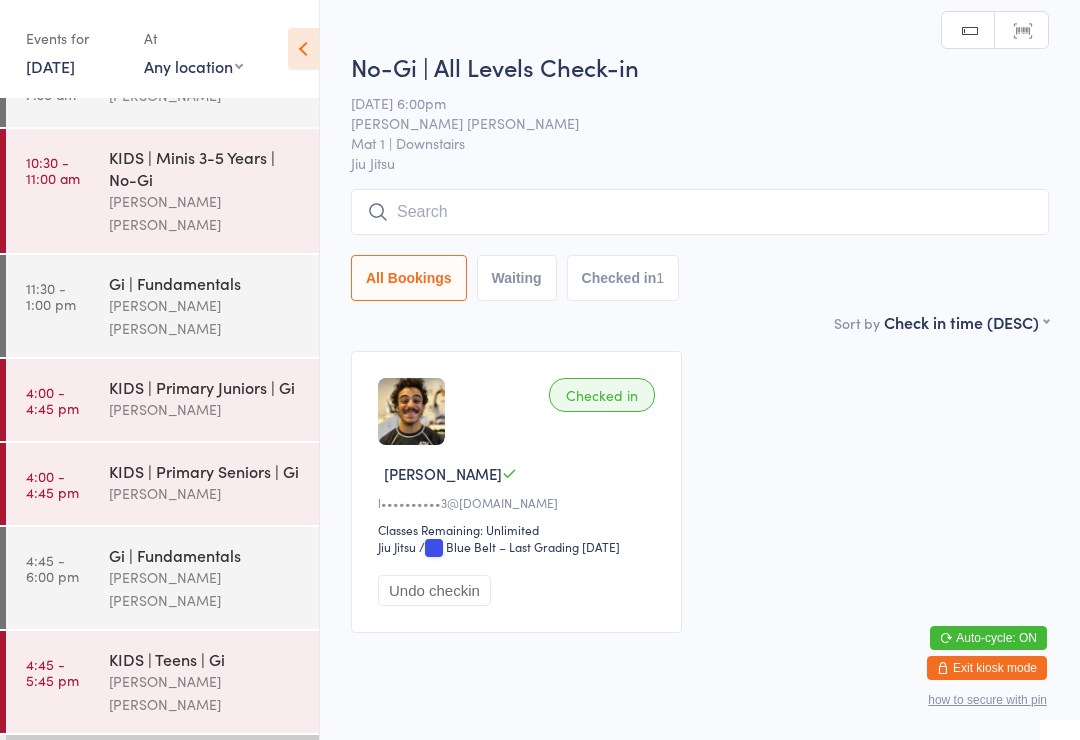 click at bounding box center (700, 212) 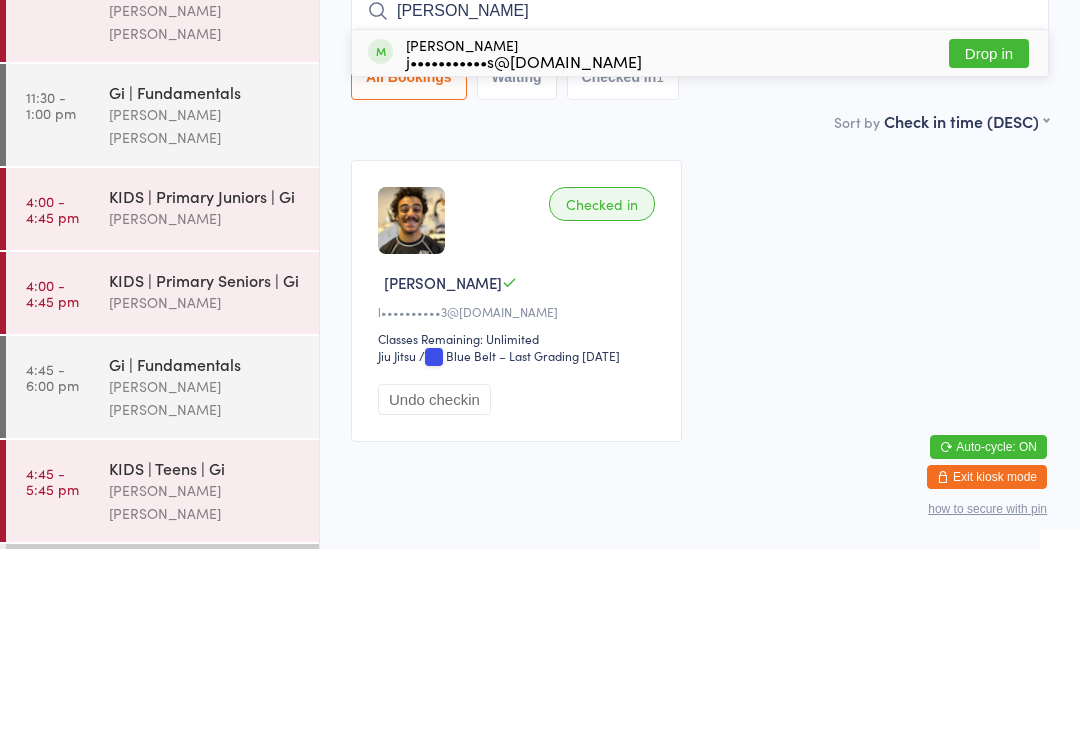 type on "[PERSON_NAME]" 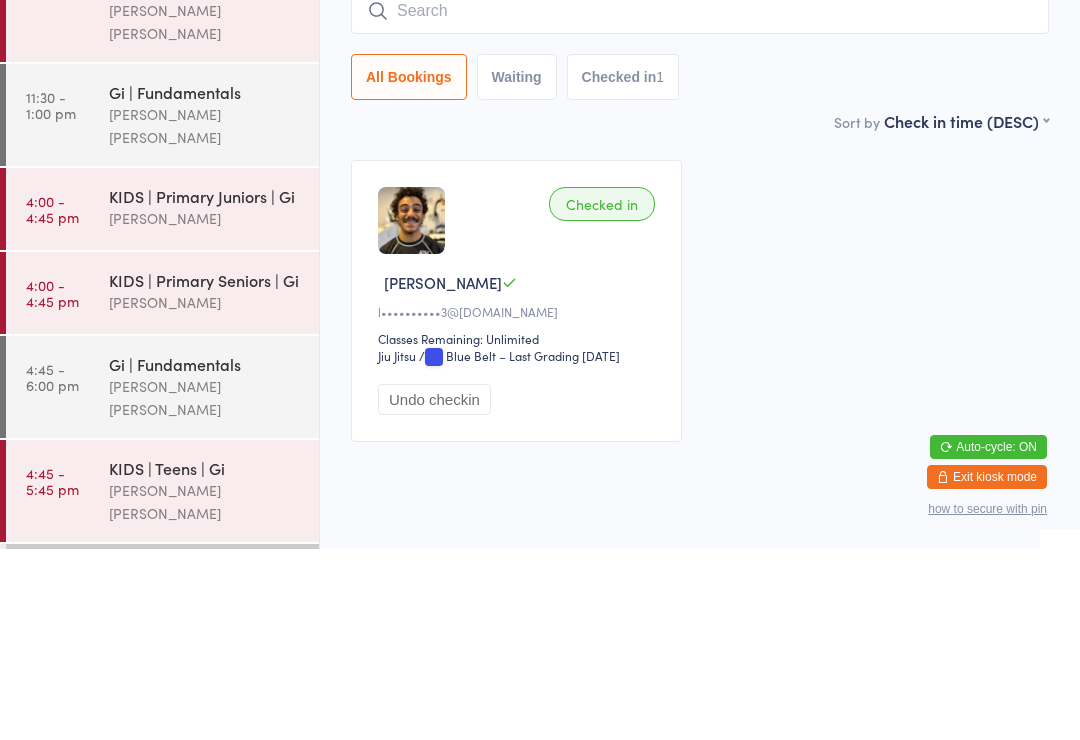 scroll, scrollTop: 57, scrollLeft: 0, axis: vertical 